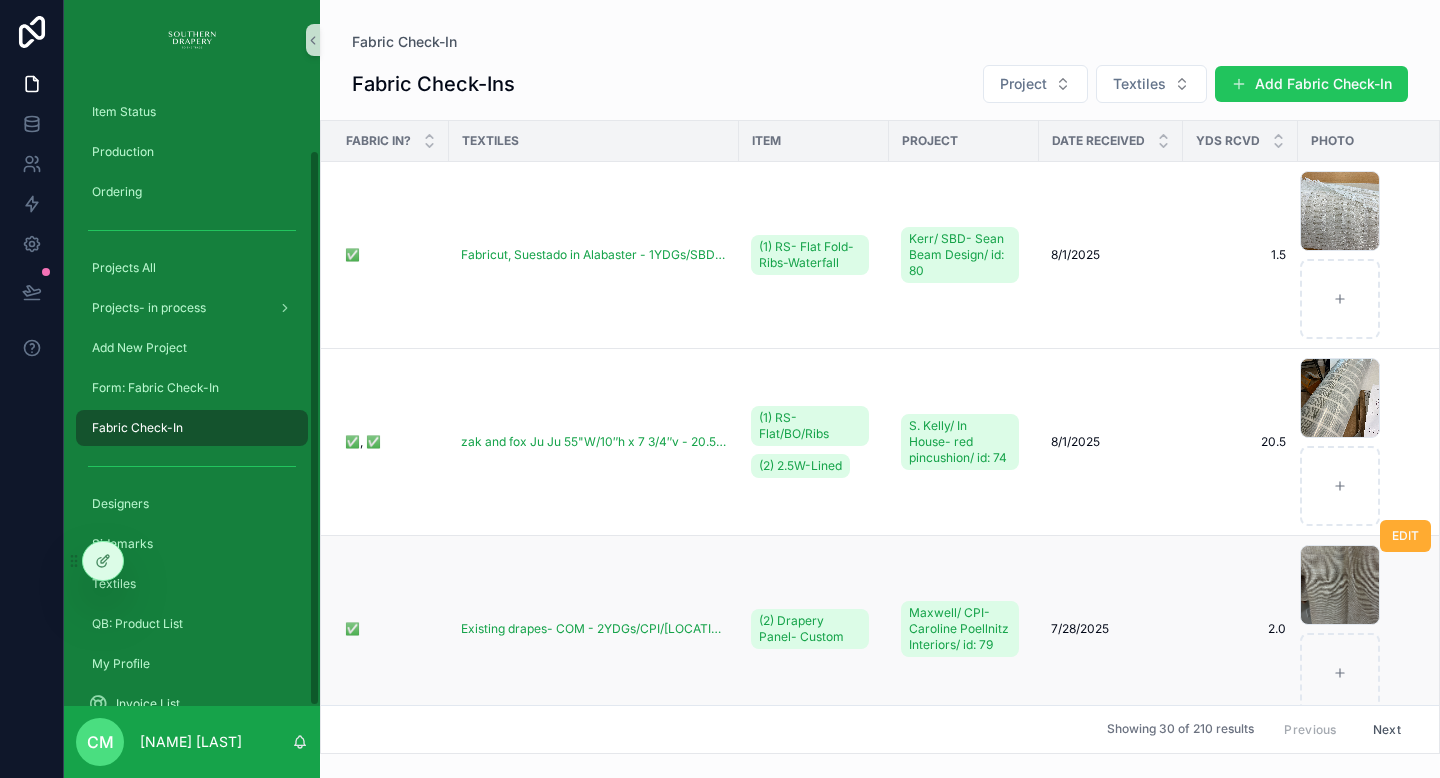 scroll, scrollTop: 0, scrollLeft: 0, axis: both 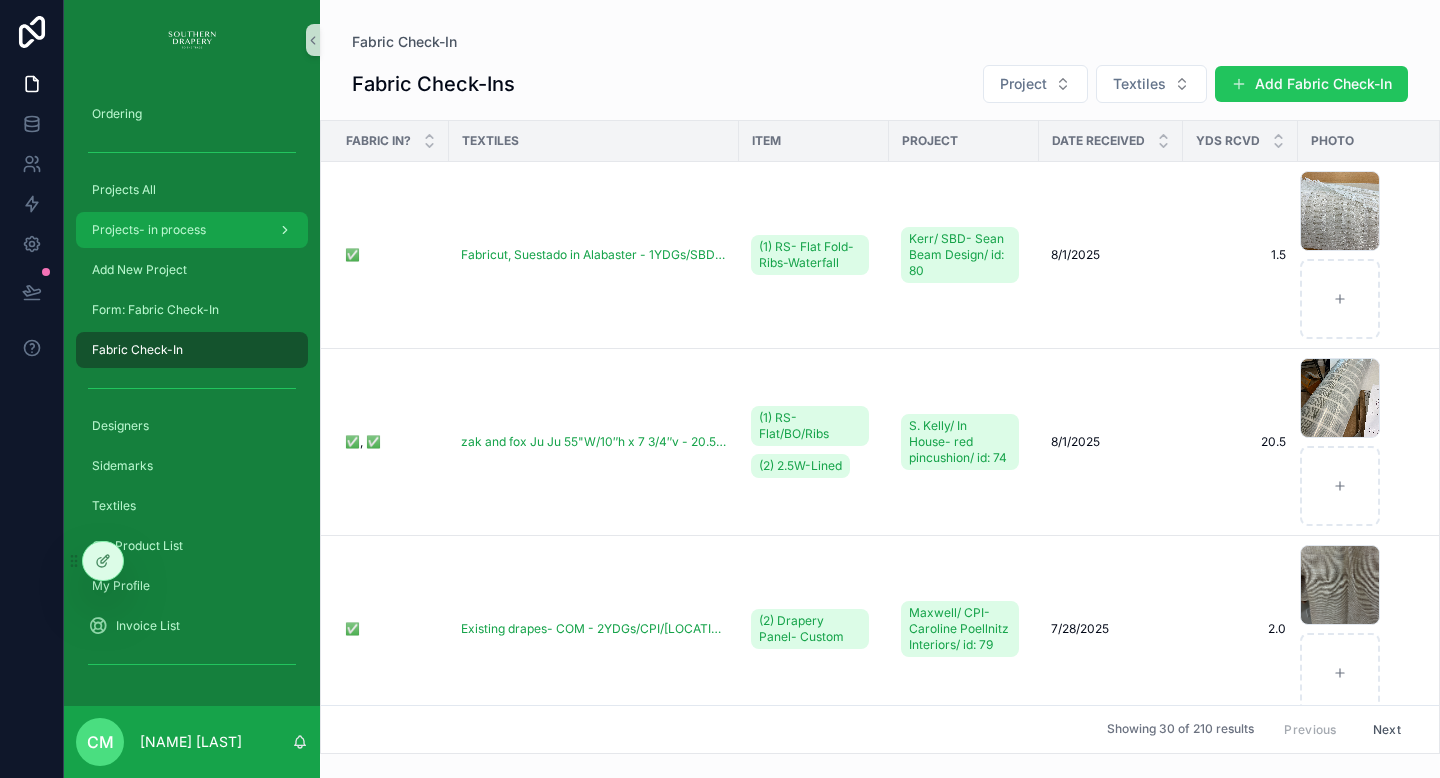 click on "Projects- in process" at bounding box center [192, 230] 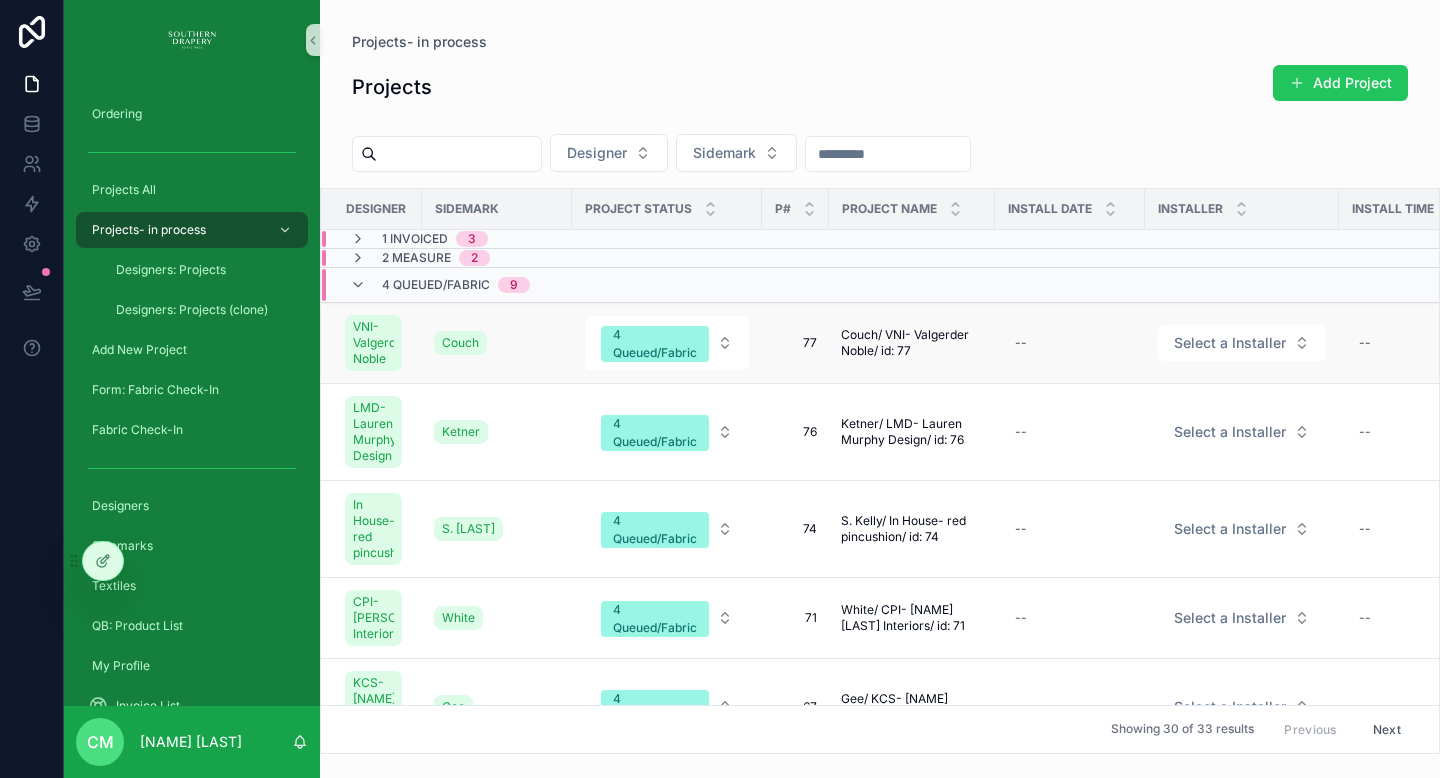 click on "77" at bounding box center [795, 343] 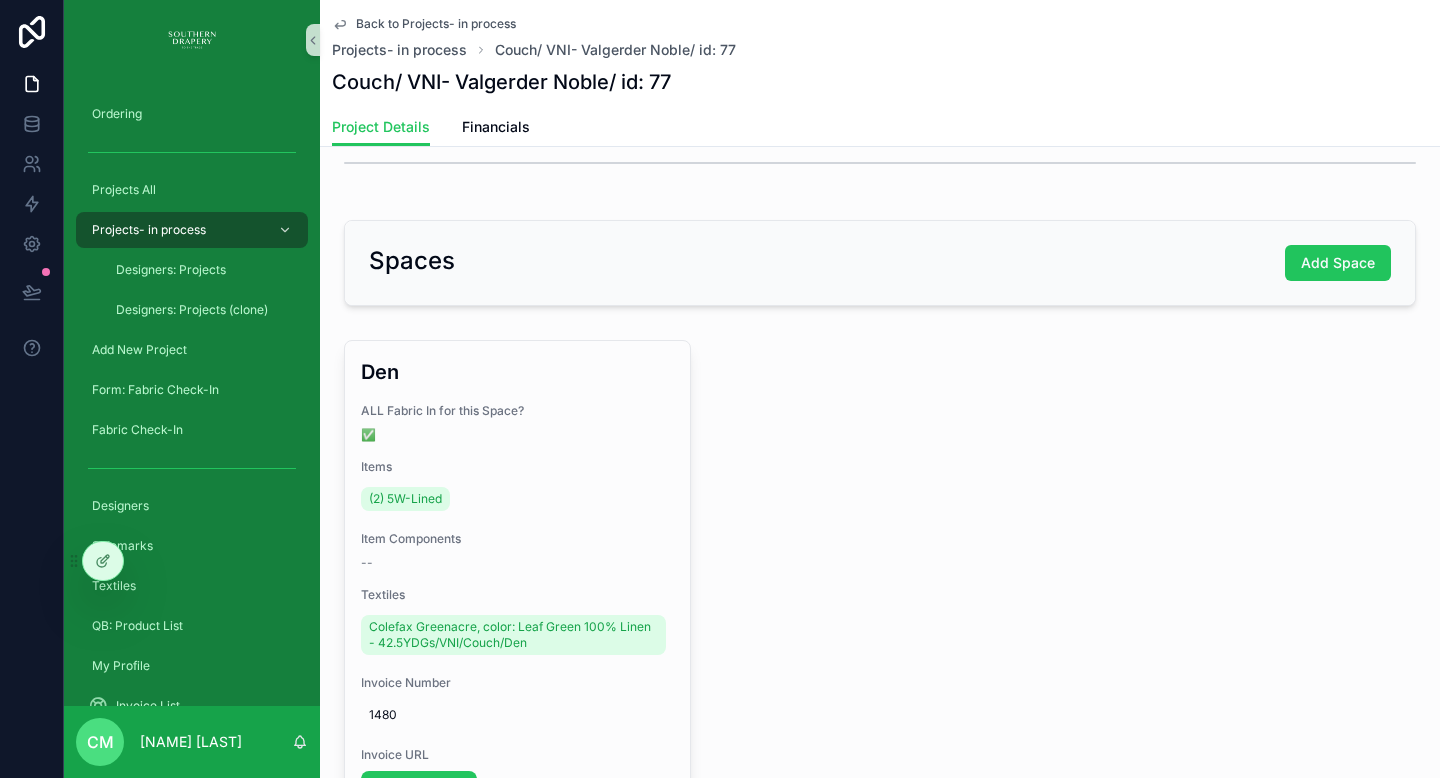 scroll, scrollTop: 0, scrollLeft: 0, axis: both 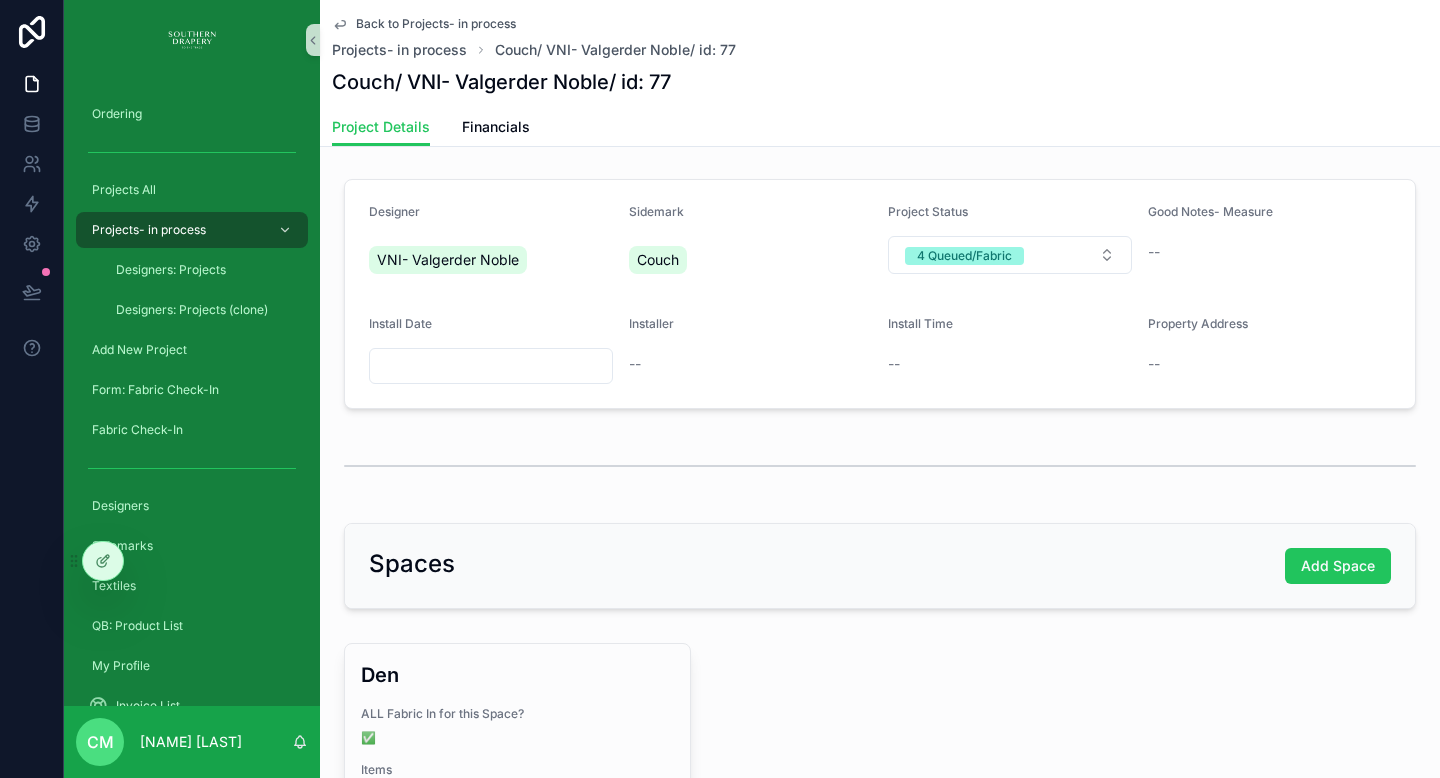 click on "Project Details Financials" at bounding box center (880, 127) 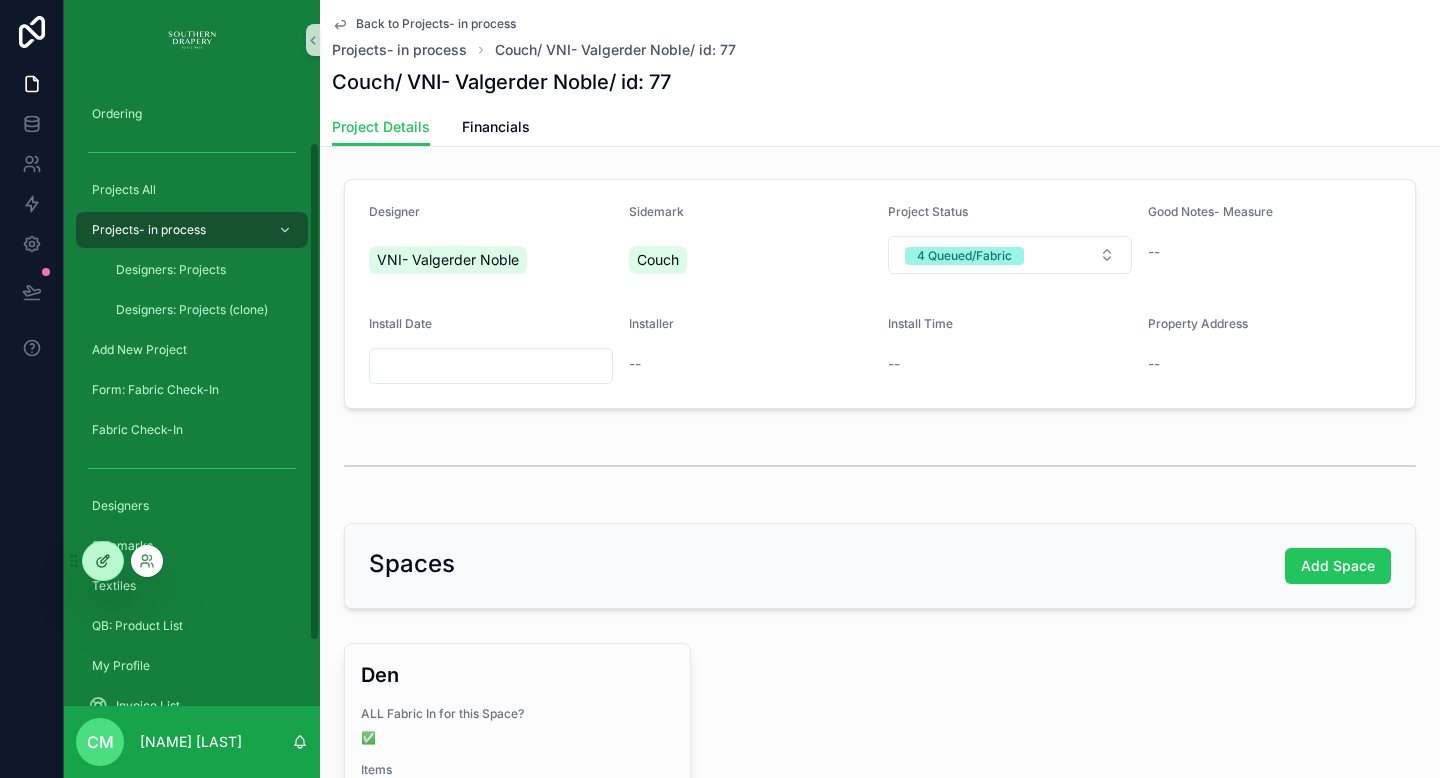 click at bounding box center (103, 561) 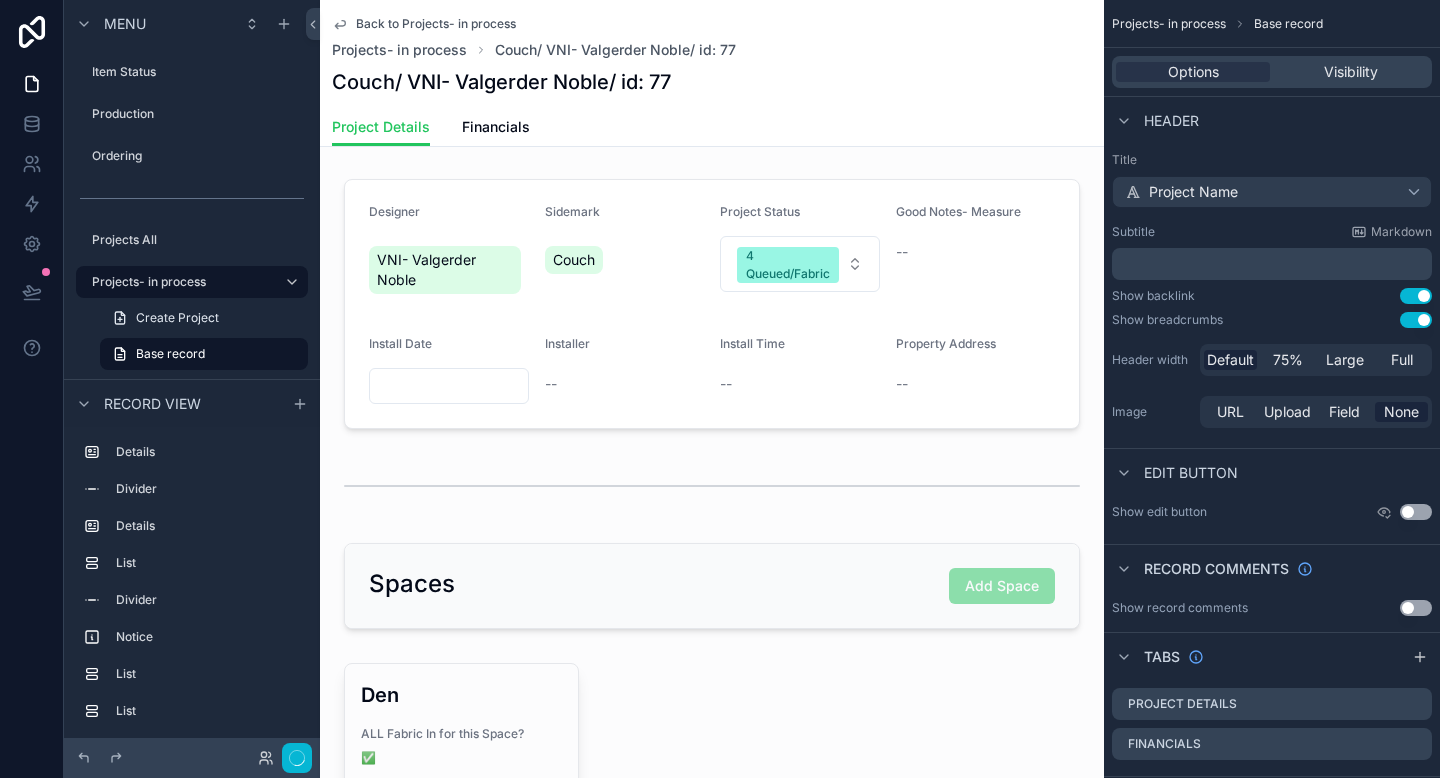 click on "Project Details Financials" at bounding box center [712, 127] 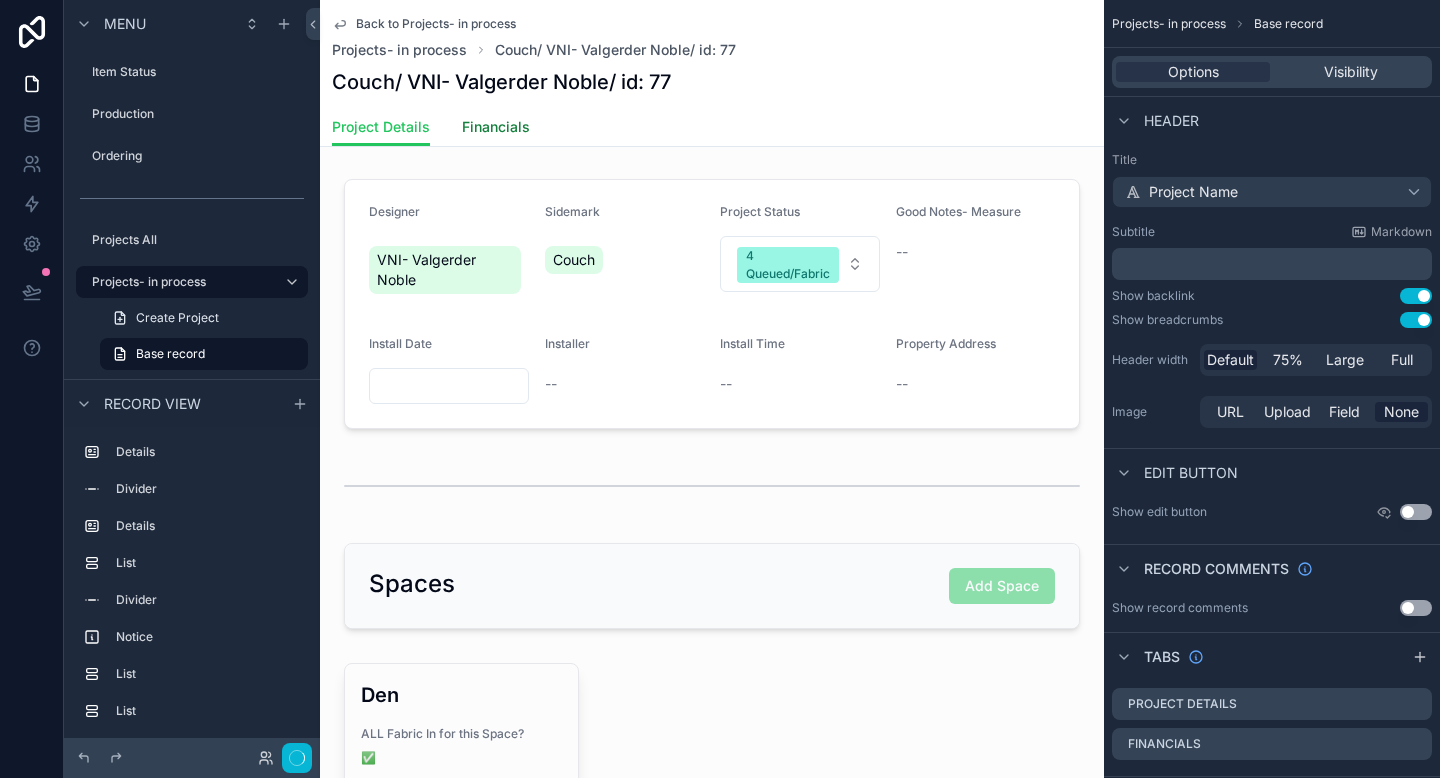click on "Financials" at bounding box center (496, 127) 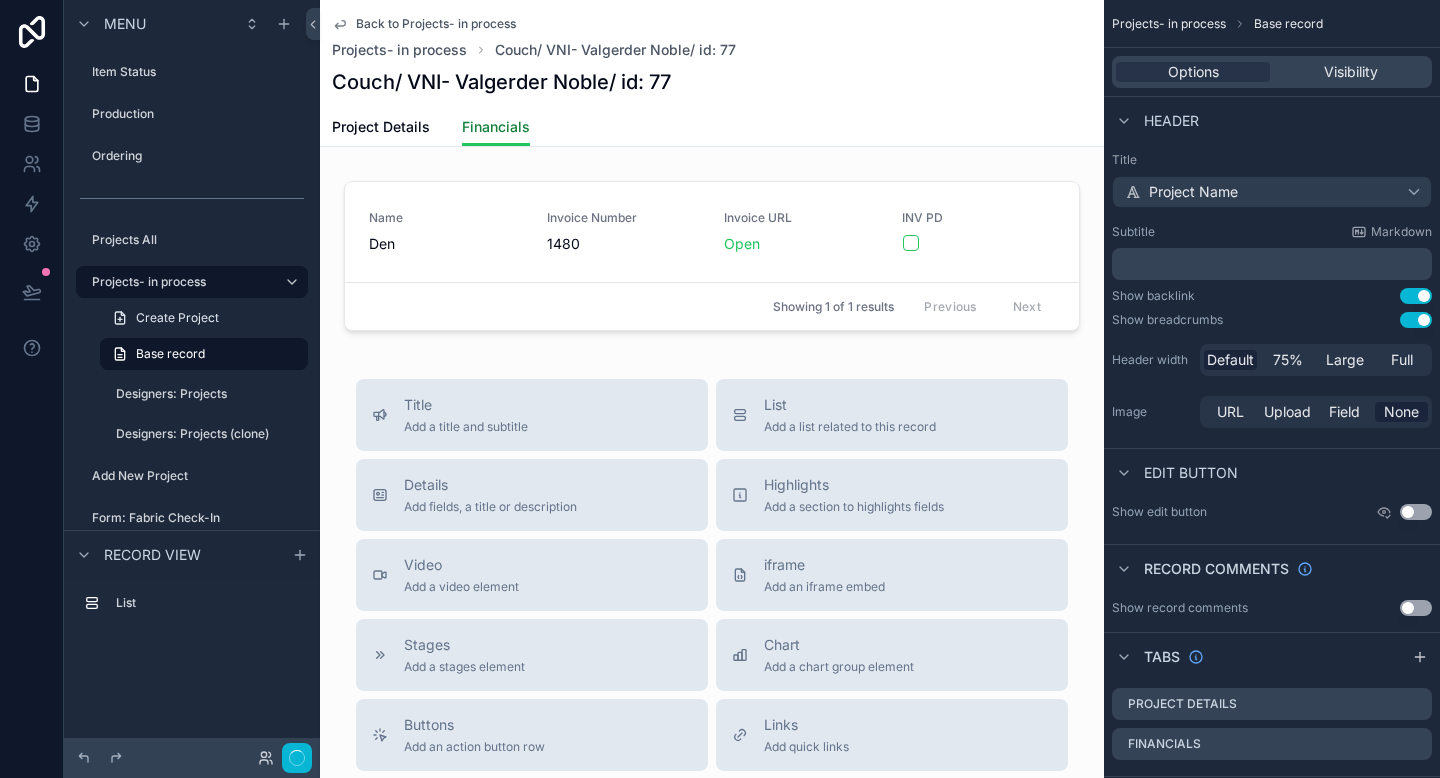 click on "Financials" at bounding box center [496, 127] 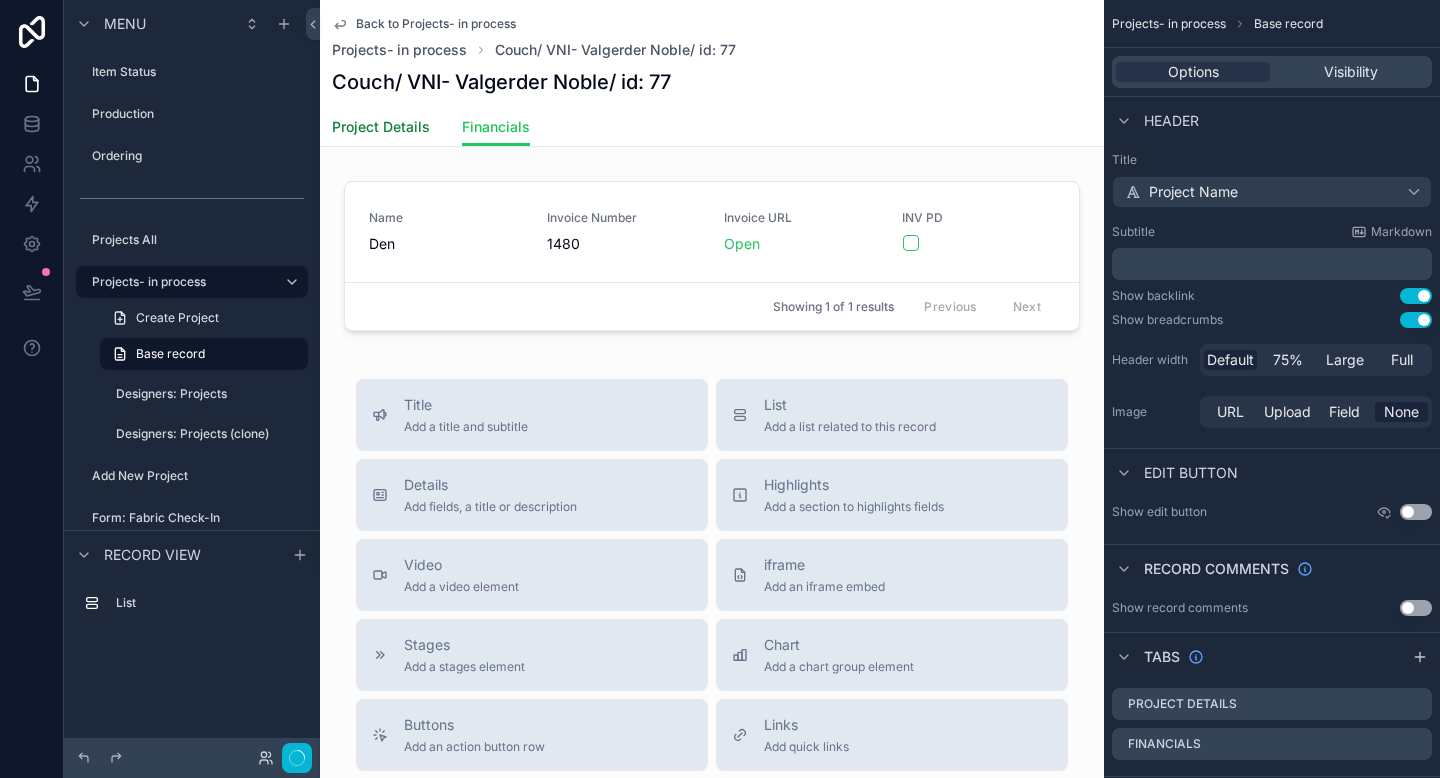 click on "Project Details" at bounding box center [381, 127] 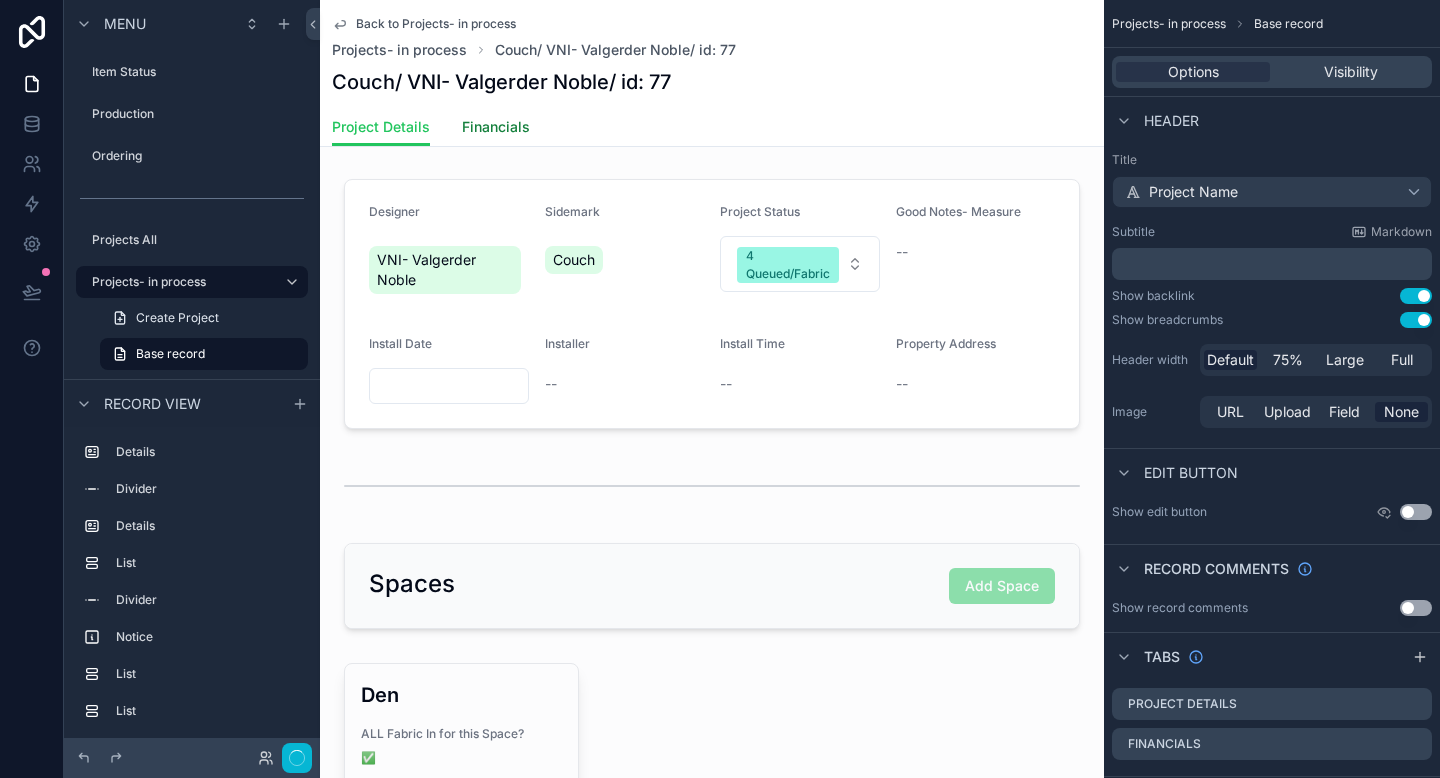 click on "Financials" at bounding box center [496, 127] 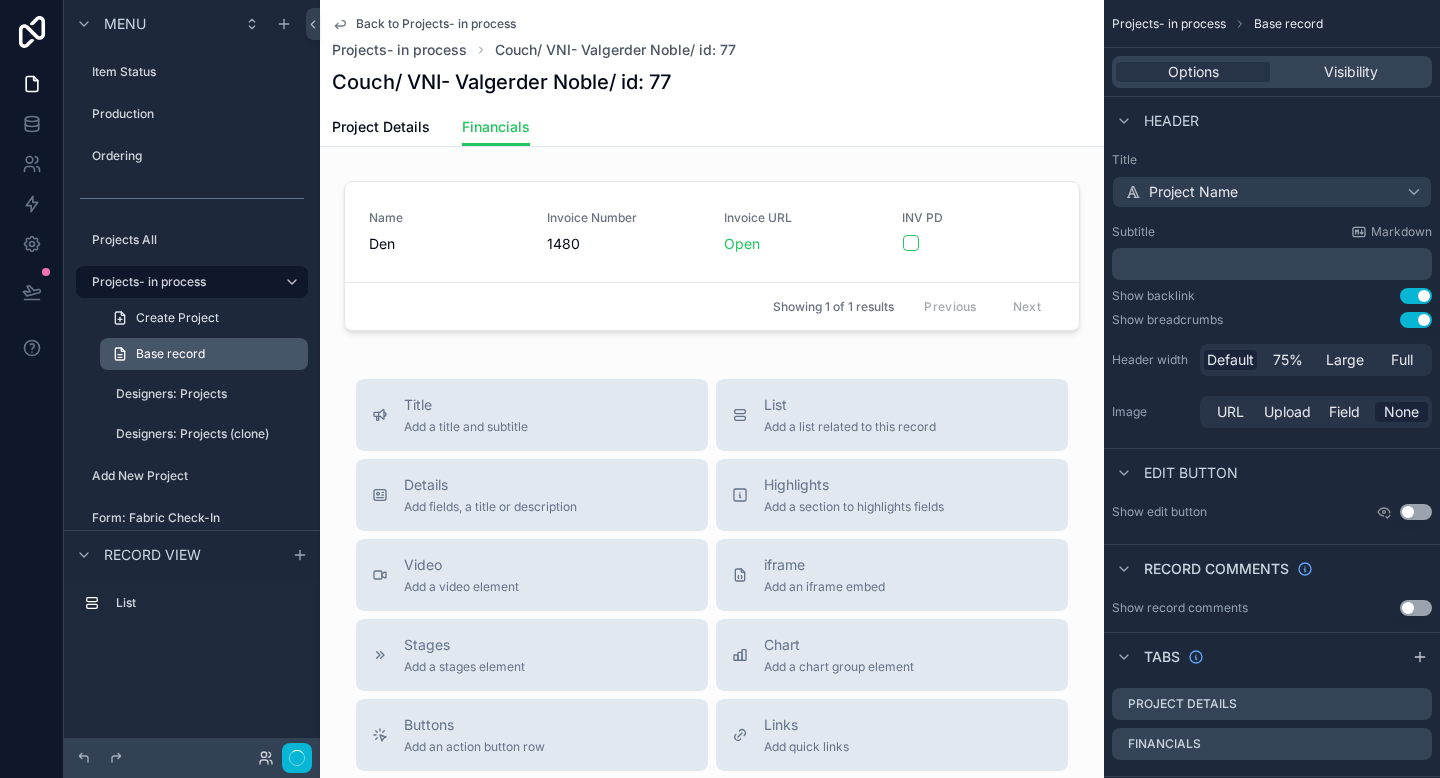 click on "Base record" at bounding box center [204, 354] 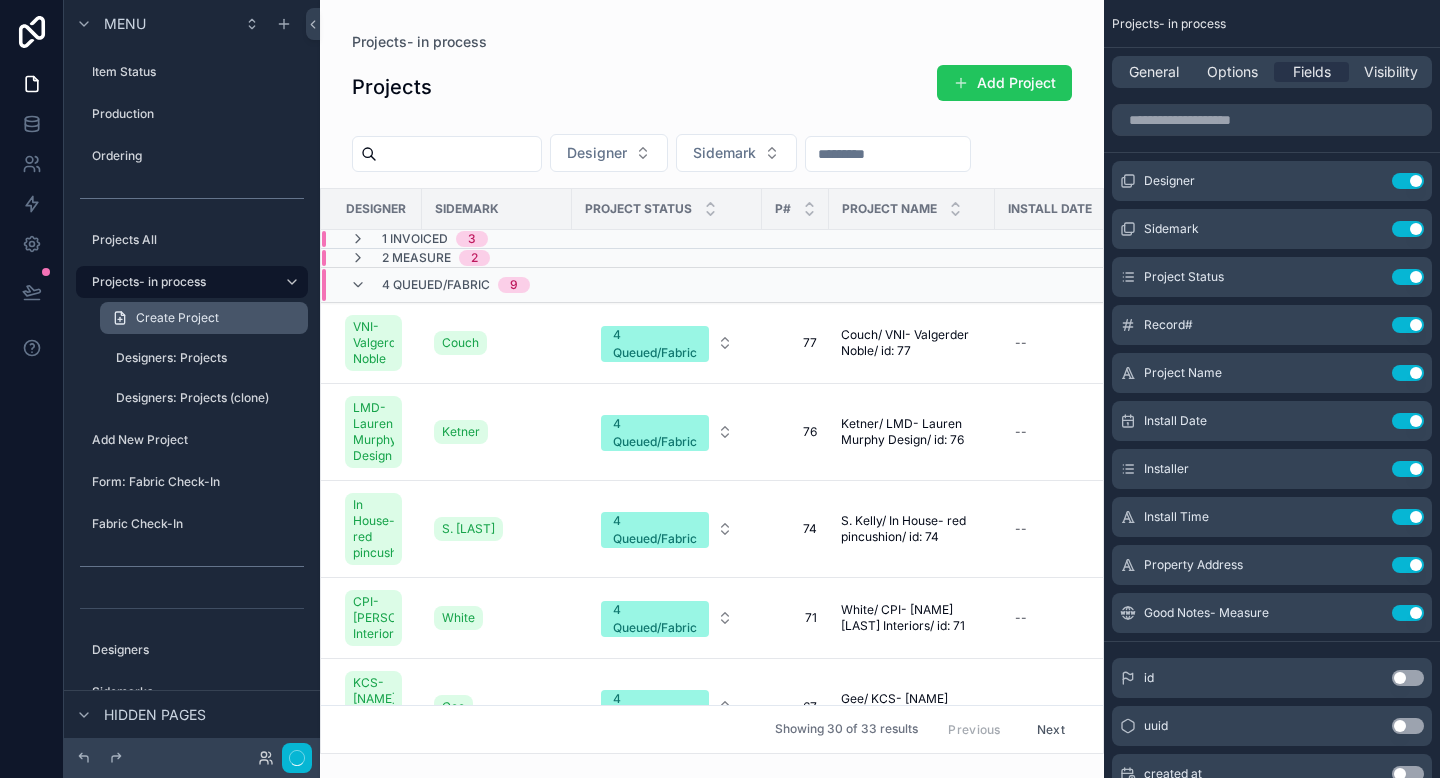 click on "Create Project" at bounding box center (177, 318) 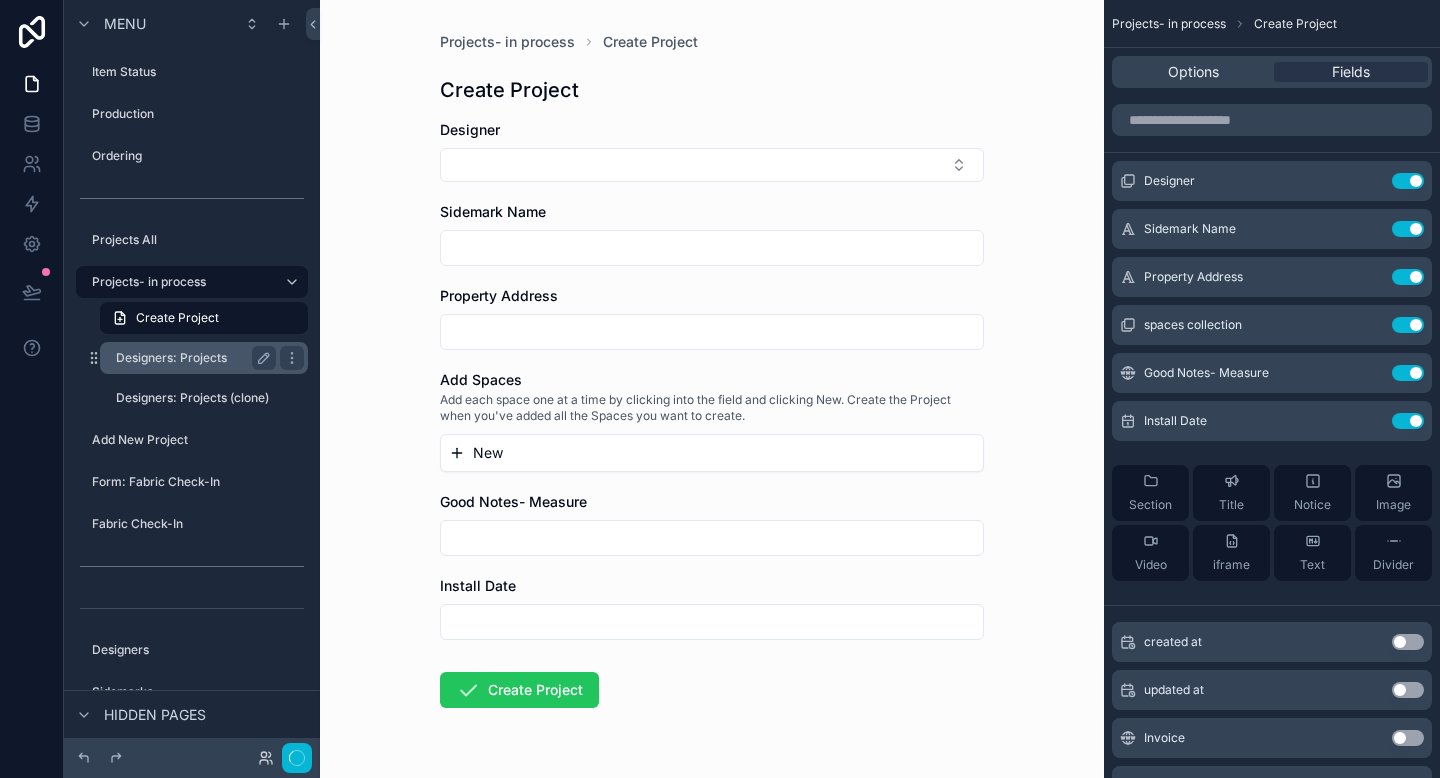 click on "Designers: Projects" at bounding box center [196, 358] 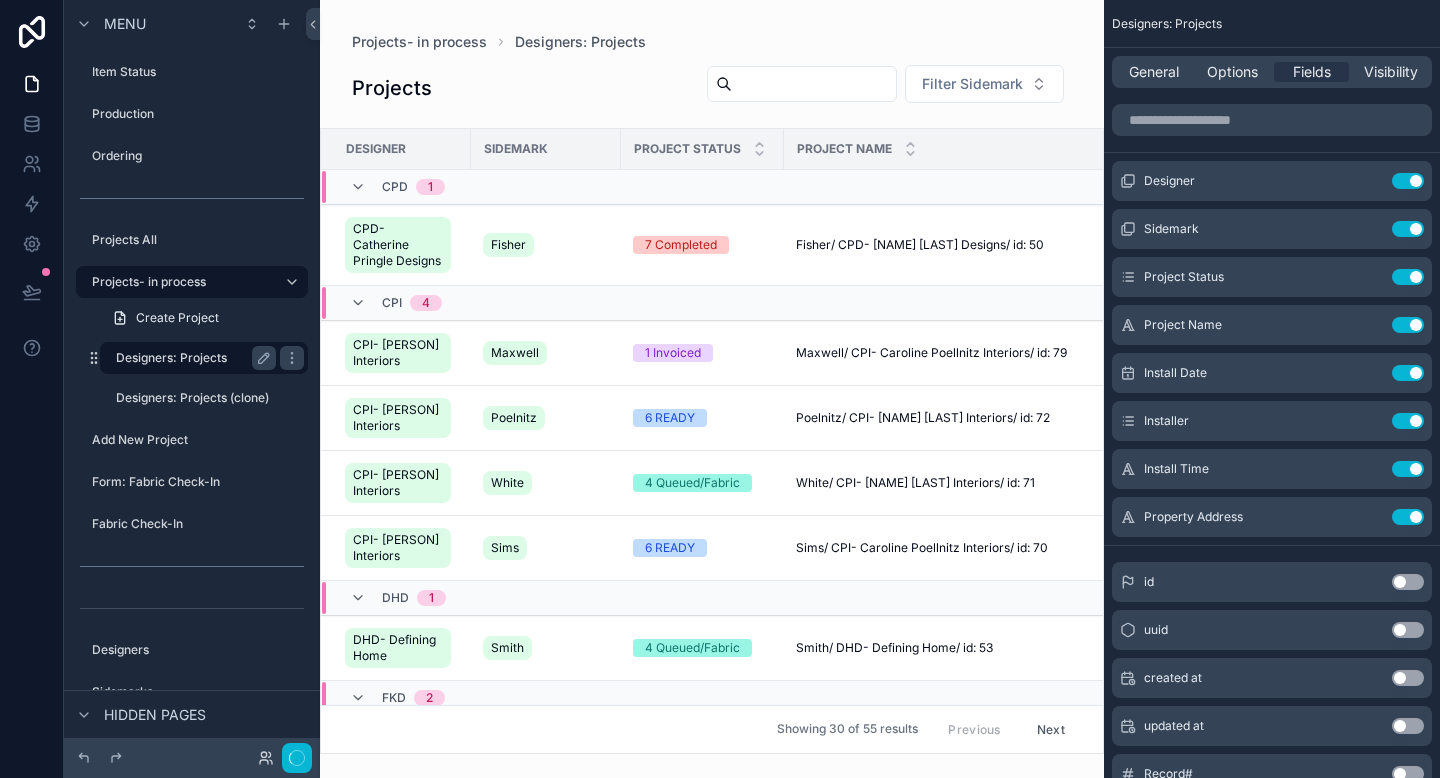 click on "Designers: Projects" at bounding box center [196, 358] 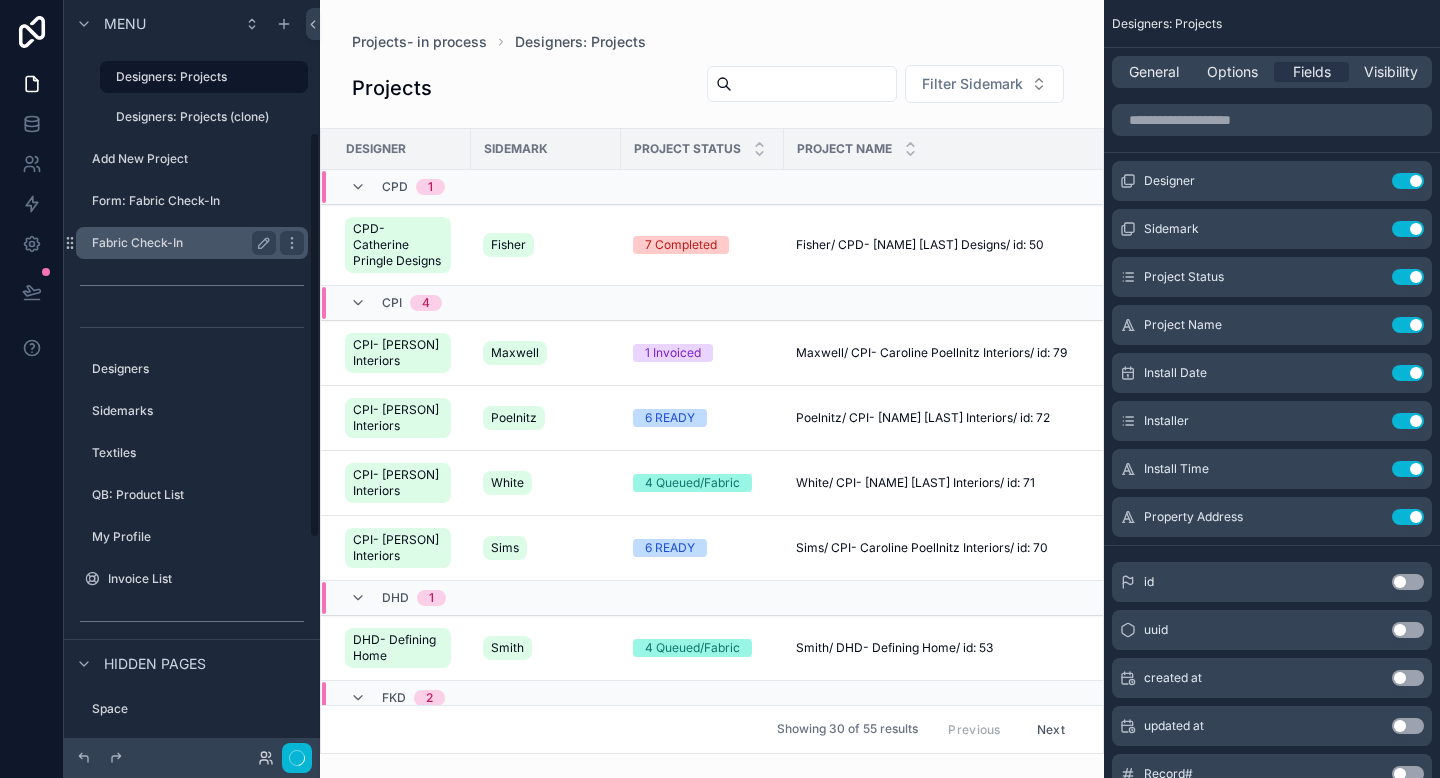 scroll, scrollTop: 0, scrollLeft: 0, axis: both 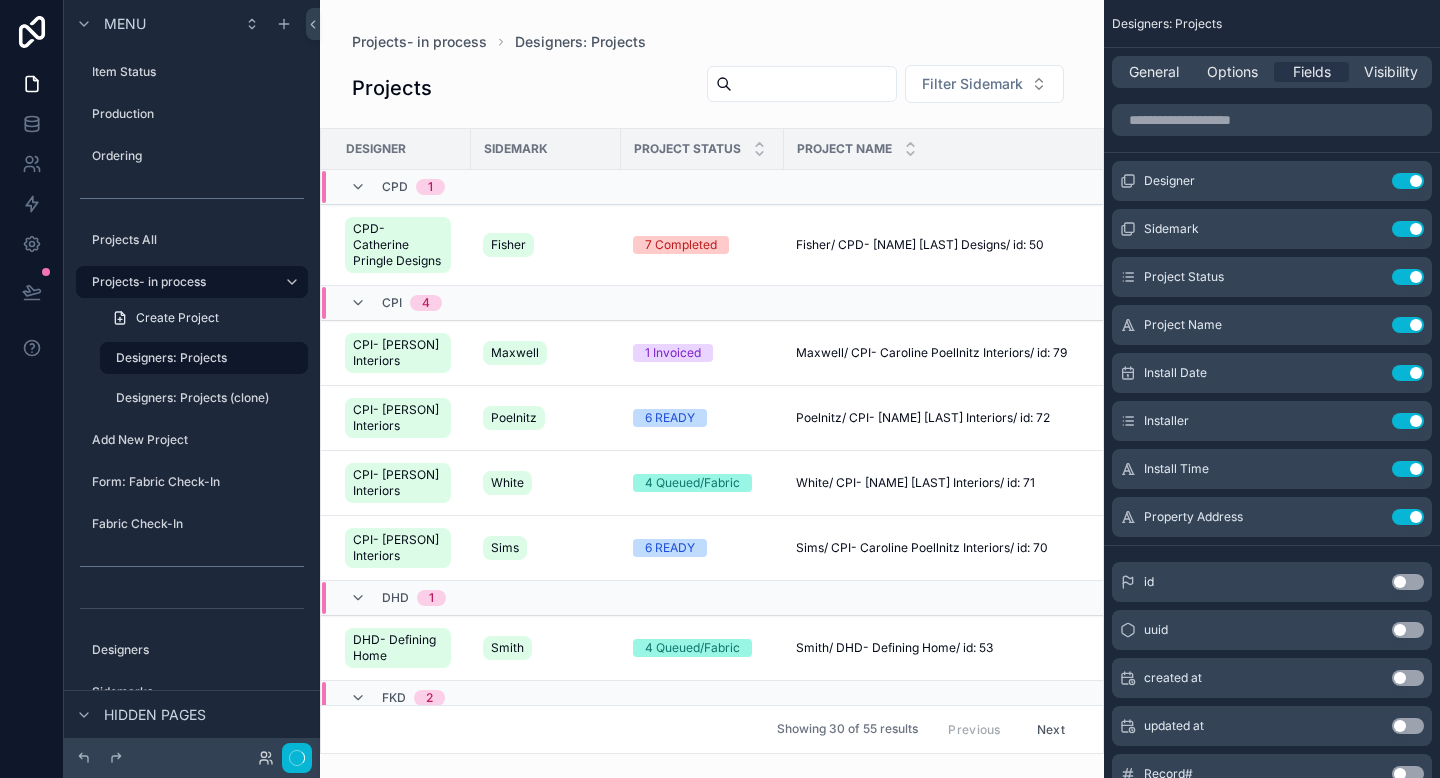 click at bounding box center [712, 389] 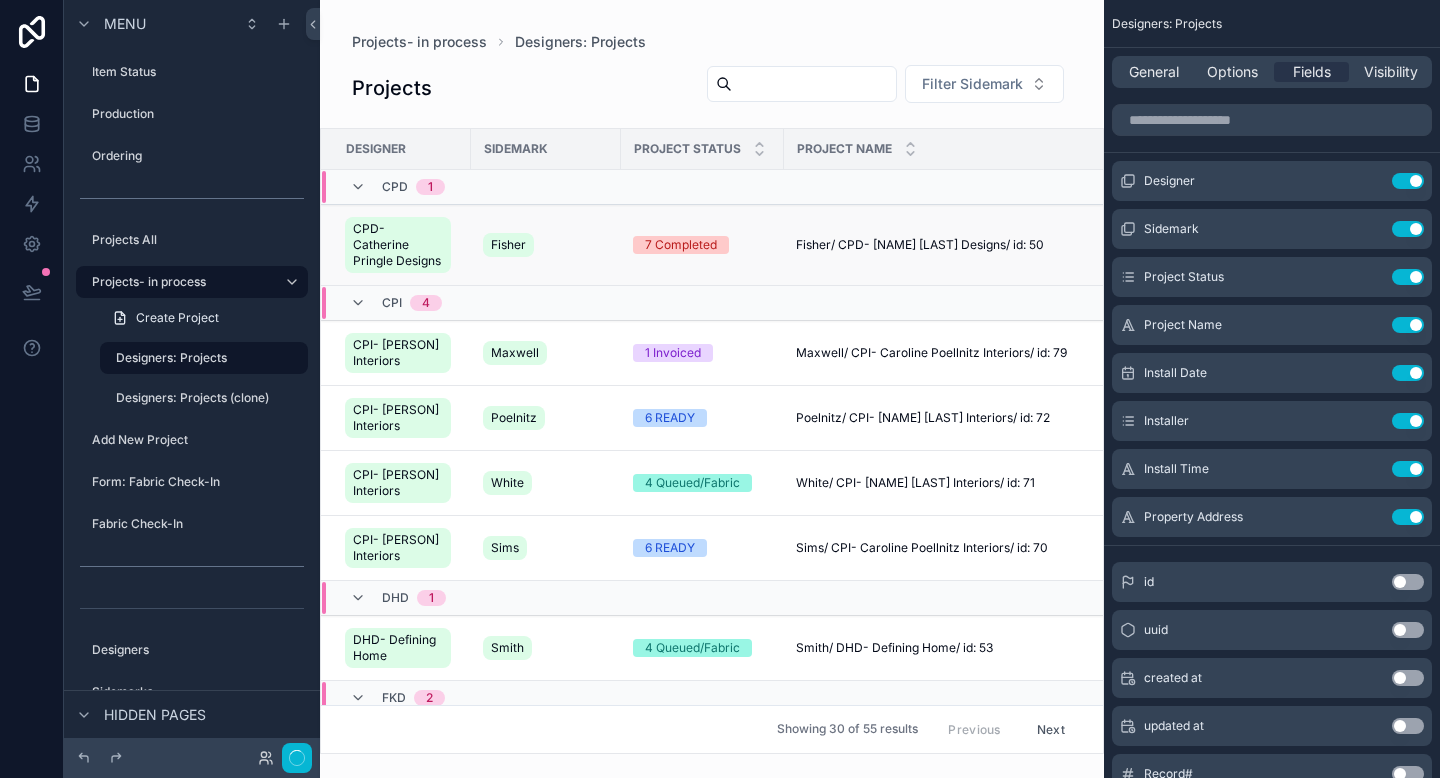 click on "Fisher/ CPD- [NAME] [LAST] Designs/ id: 50" at bounding box center [920, 245] 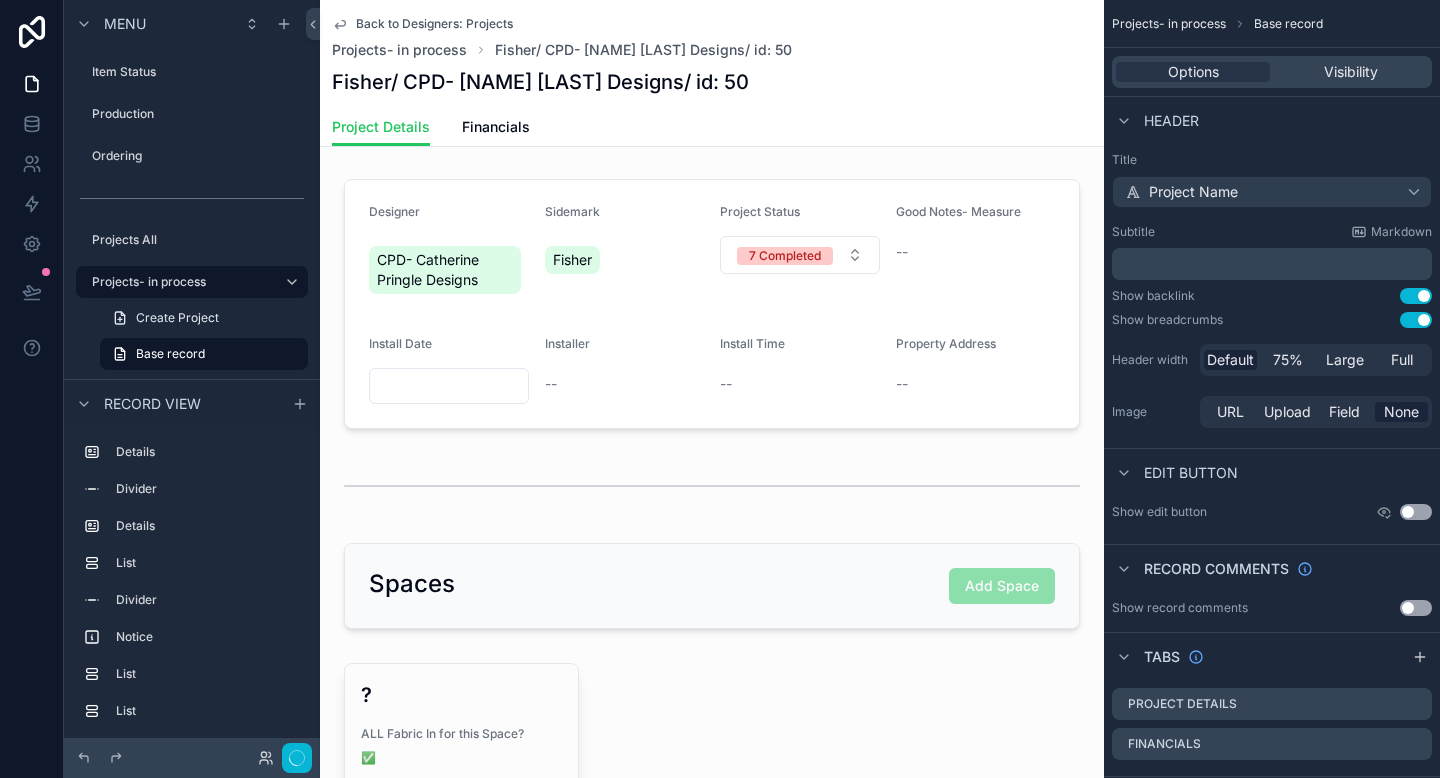 click on "Project Details Financials" at bounding box center [712, 127] 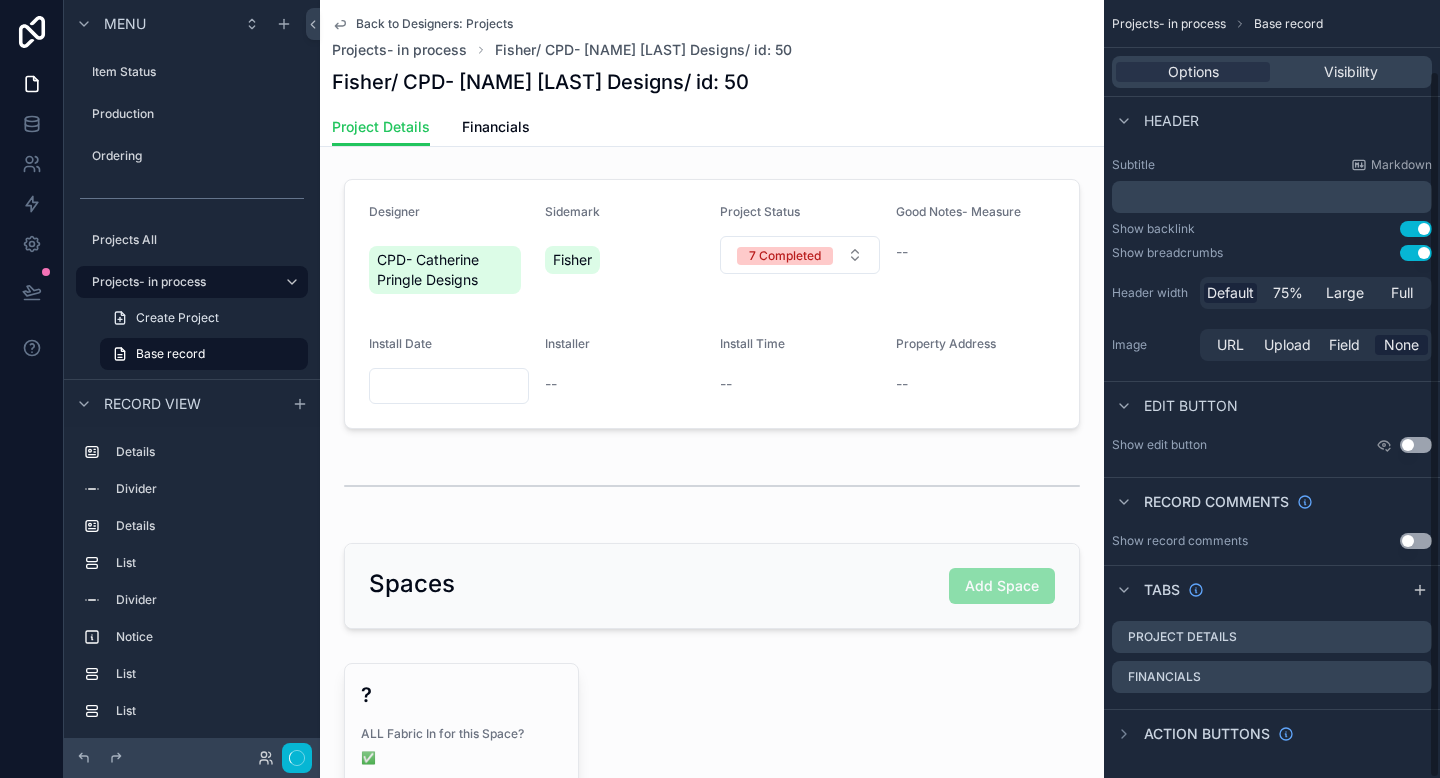 scroll, scrollTop: 78, scrollLeft: 0, axis: vertical 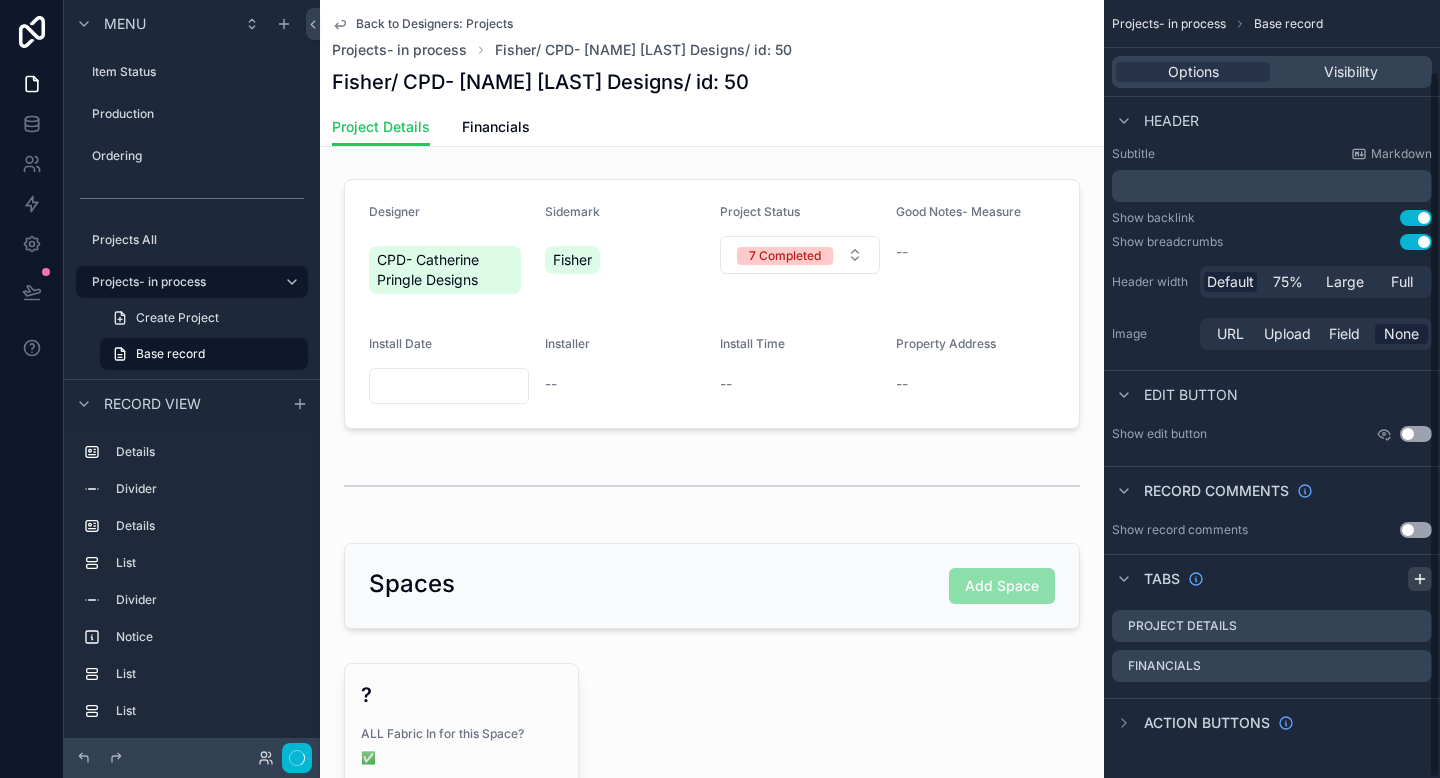 click 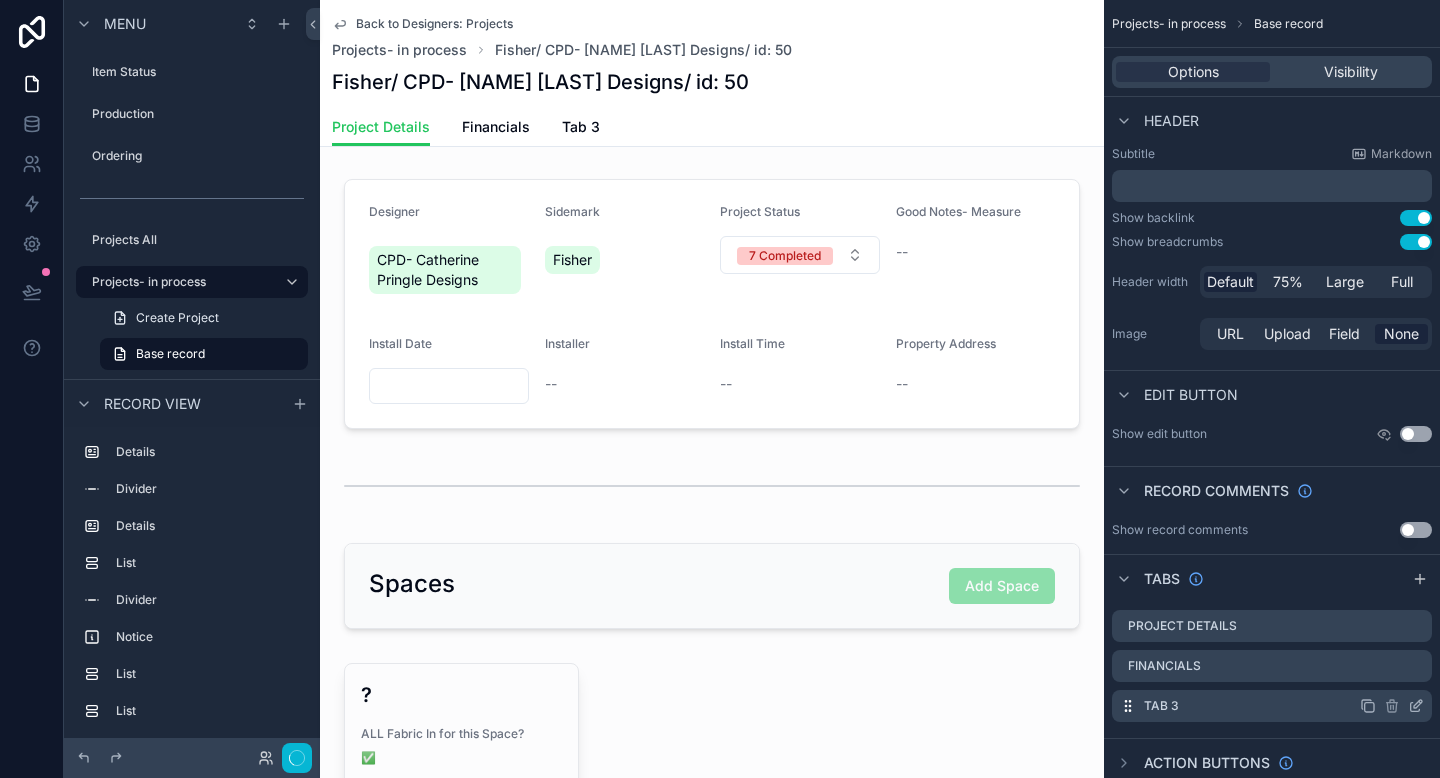 click on "Tab 3" at bounding box center (1161, 706) 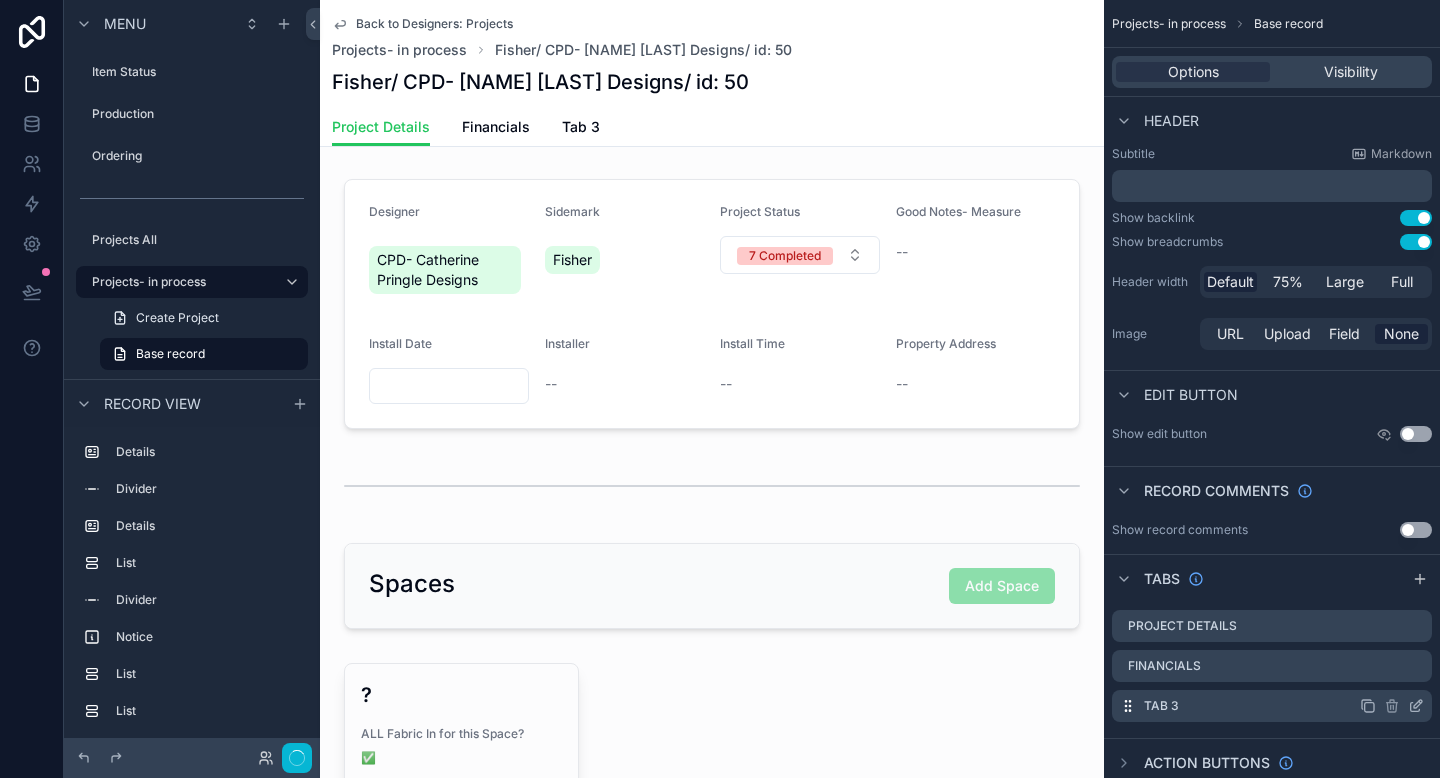 click 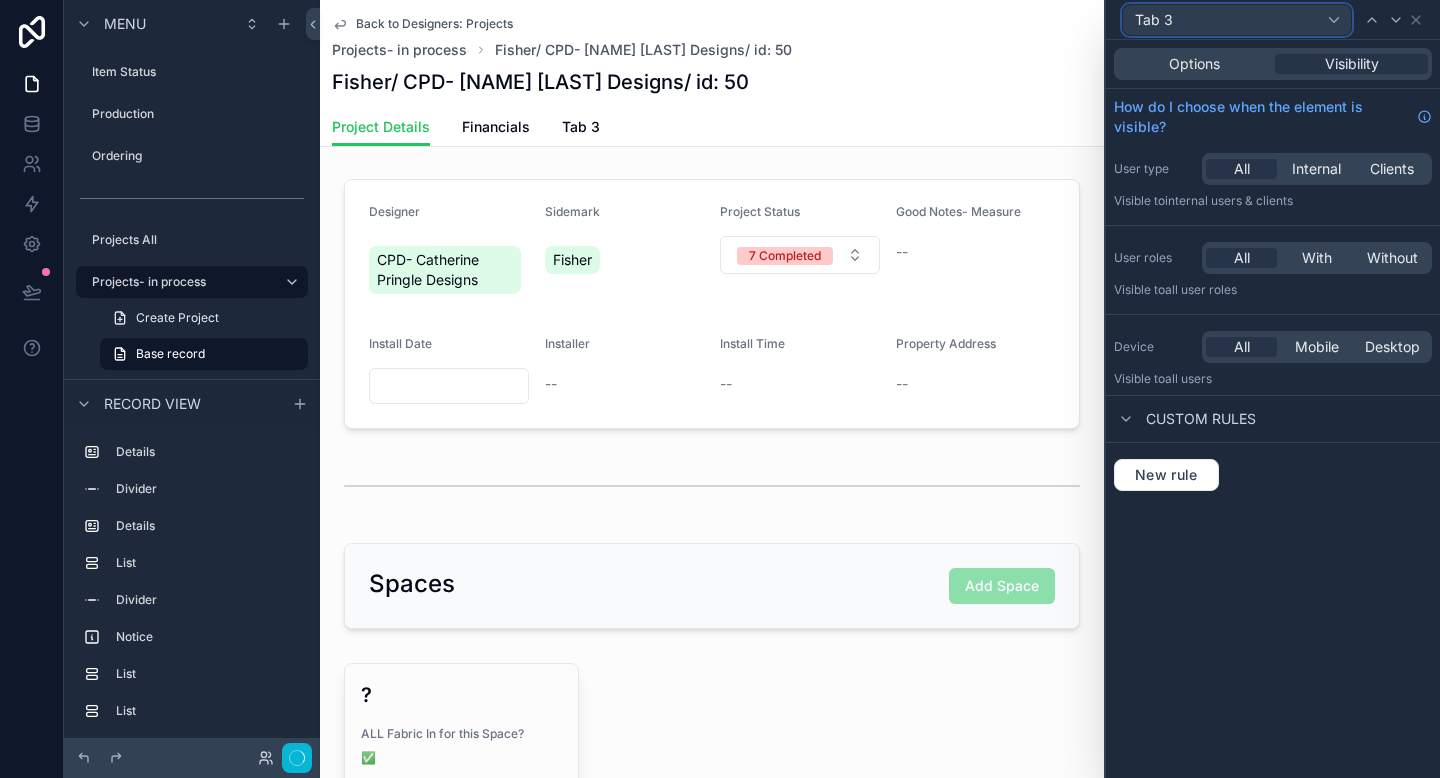 click on "Tab 3" at bounding box center [1237, 20] 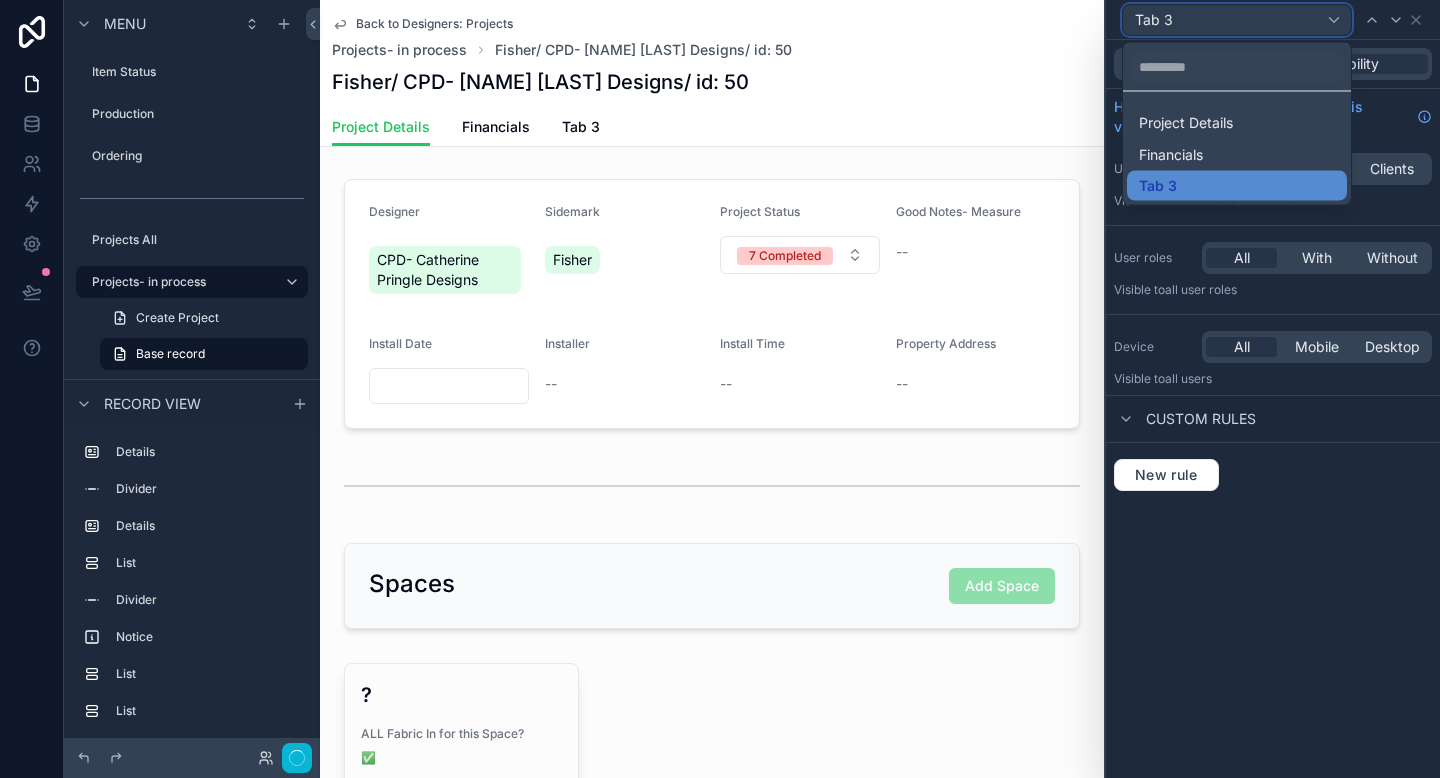type 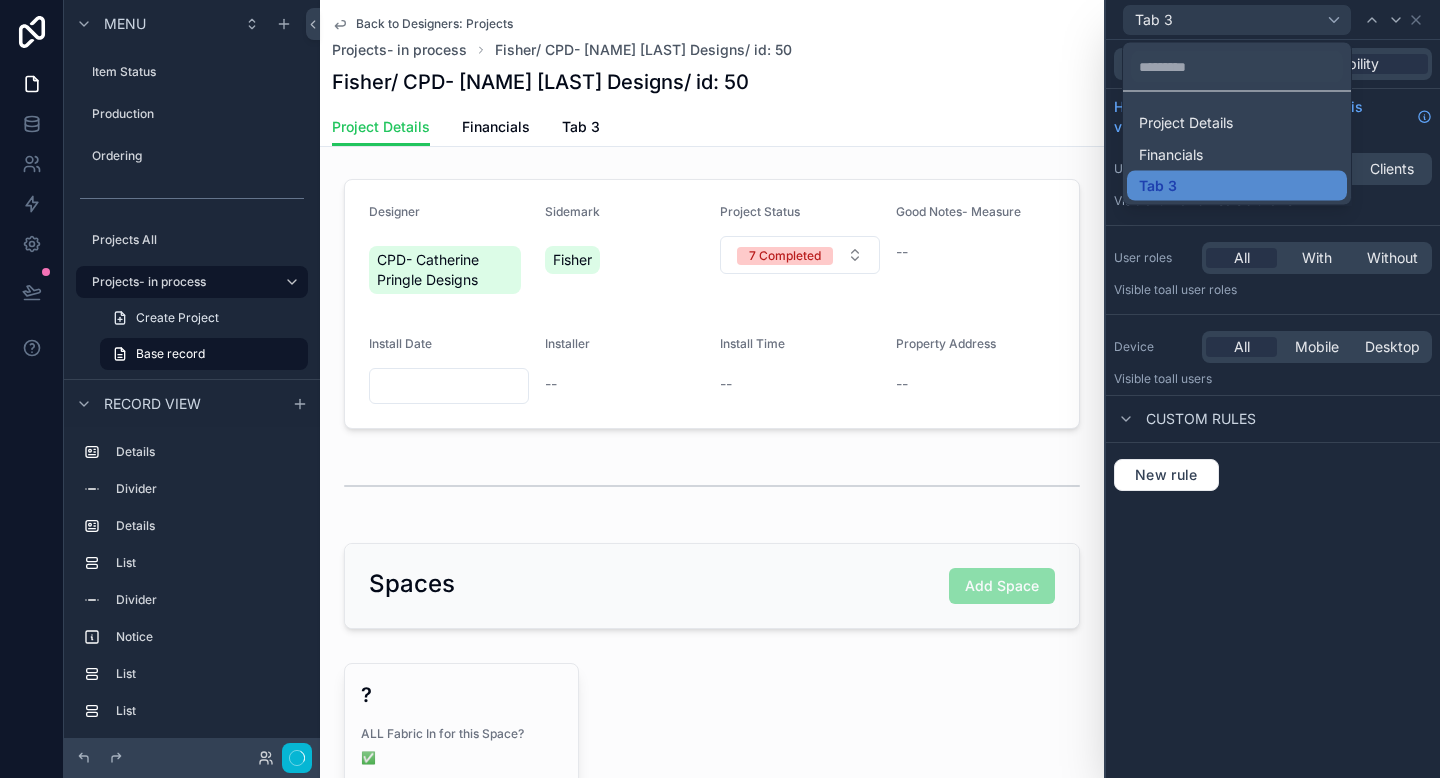 click at bounding box center [1273, 389] 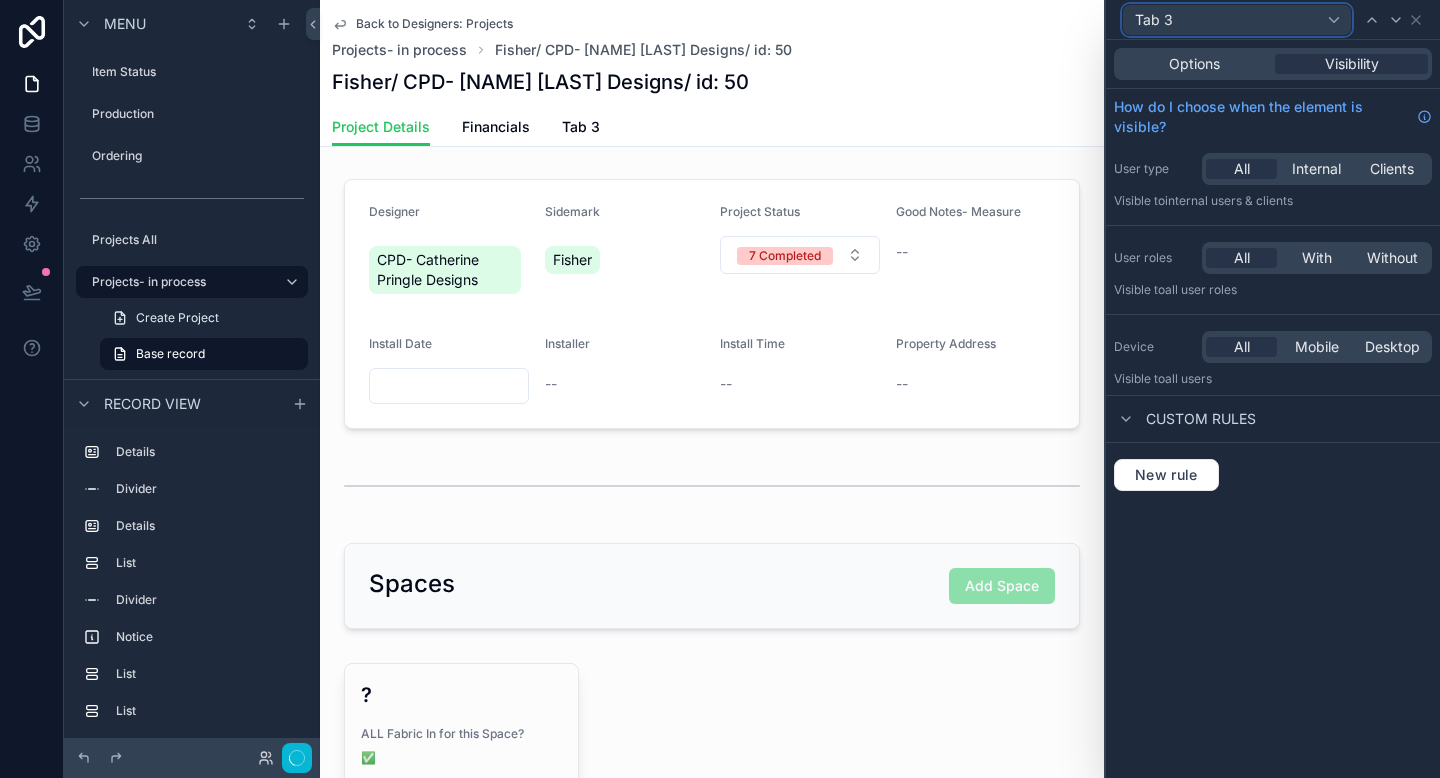 click on "Tab 3" at bounding box center [1237, 20] 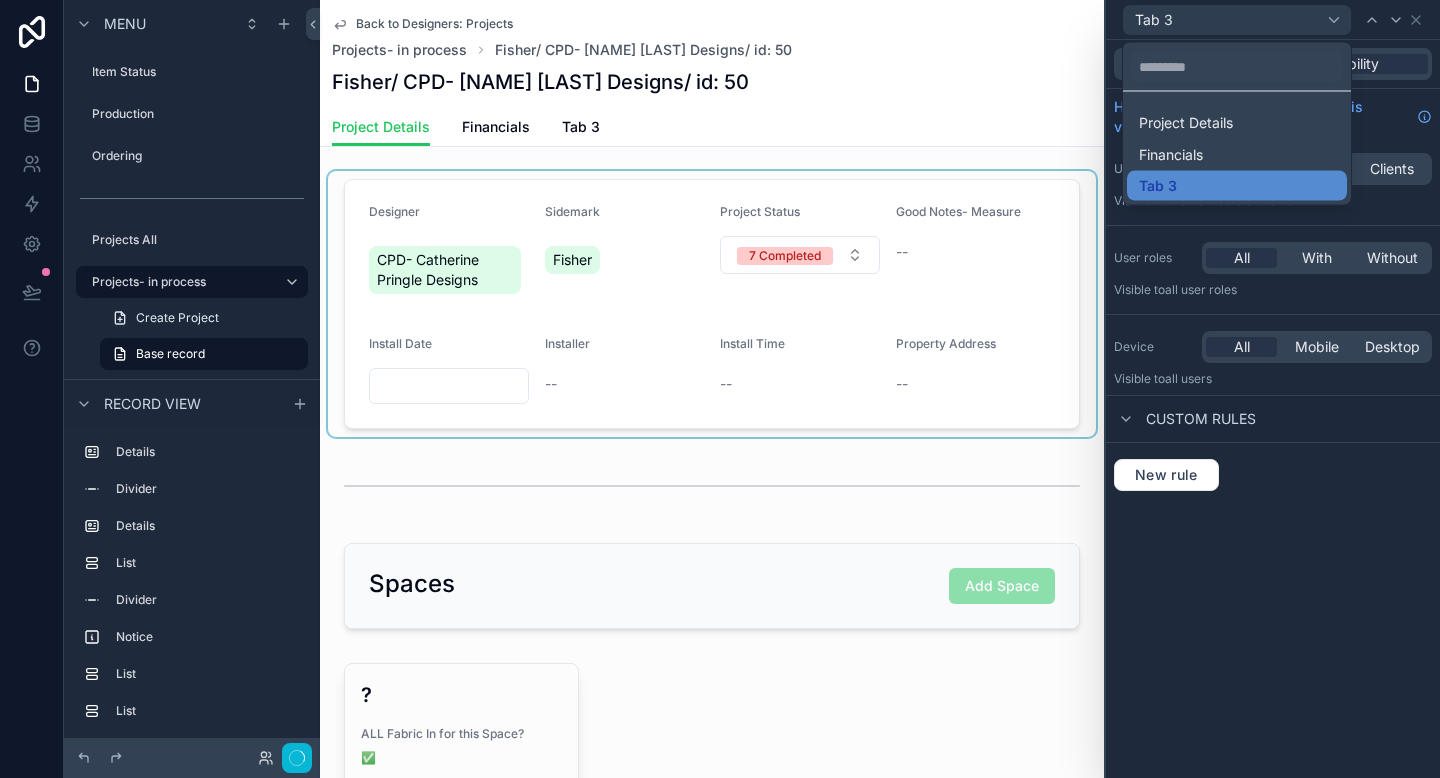 drag, startPoint x: 1192, startPoint y: 193, endPoint x: 1066, endPoint y: 204, distance: 126.47925 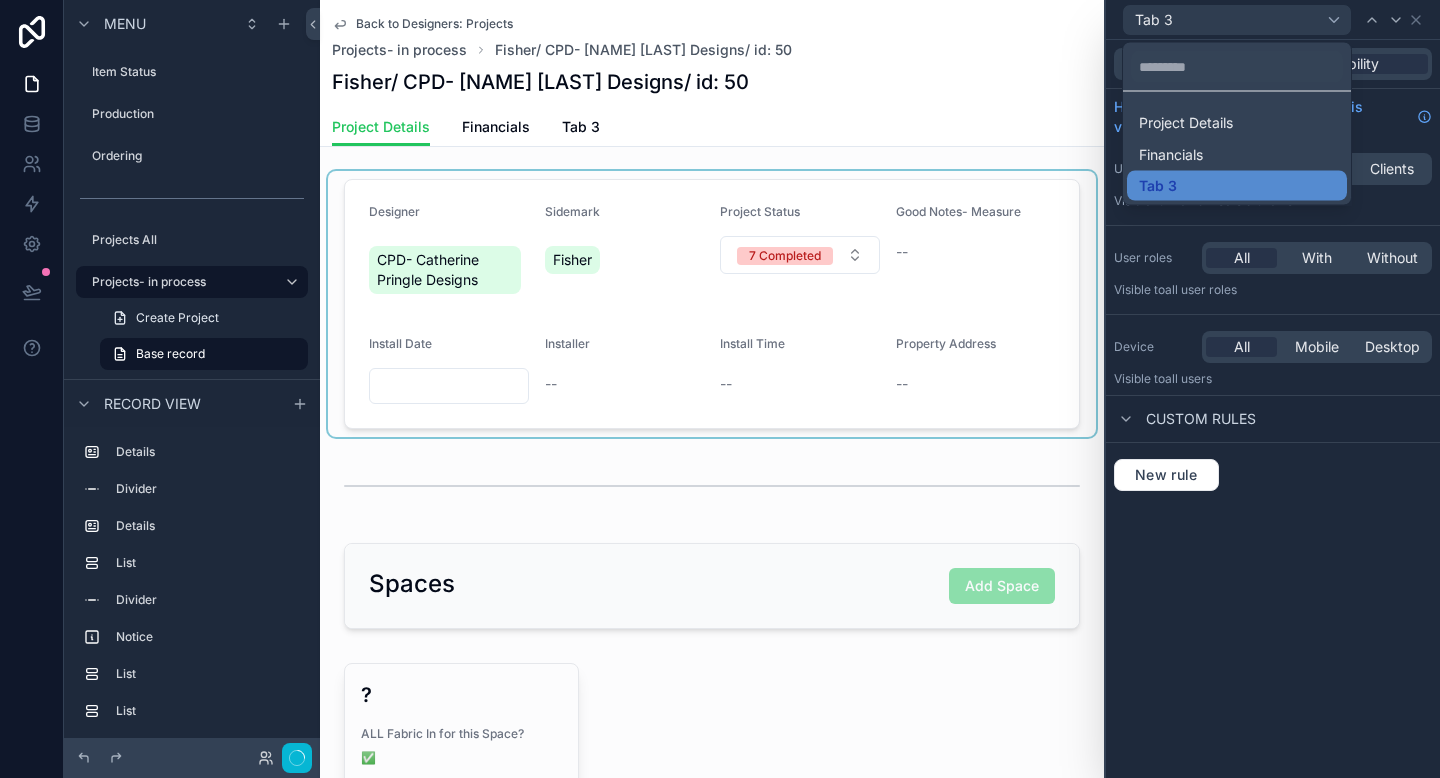 click on "Item Status Production Ordering Projects All Projects- in process Designers: Projects Designers: Projects (clone) Add New Project Form: Fabric Check-In Fabric Check-In Designers Sidemarks Textiles QB: Product List My Profile Invoice List Space Invoices Production- Items Production- Add on Items Product Category(for Portal) QB Categories Item Components Textiles (components) Materials Needed ARCHIVE?-Item Components cm [NAME] [LAST] Back to Designers: Projects Projects- in process Fisher/ CPD- [NAME] [LAST] Designs/ id: 50 Fisher/ CPD- [NAME] [LAST] Designs/ id: 50 Project Details Project Details Financials Tab 3 Designer CPD- [NAME] [LAST] Designs Sidemark Fisher Project Status 7 Completed Good Notes- Measure -- Install Date Installer -- Install Time -- Property Address -- Spaces Add Space ? ALL Fabric In for this Space? ✅ Items (1) London Shade (1) London Shade Item Components -- Textiles Fabricut San Luca Stripe 09 - 8.2YDGs/CPD/Fisher/? Invoice Number 1402 Invoice URL View Invoice Status" at bounding box center (880, 389) 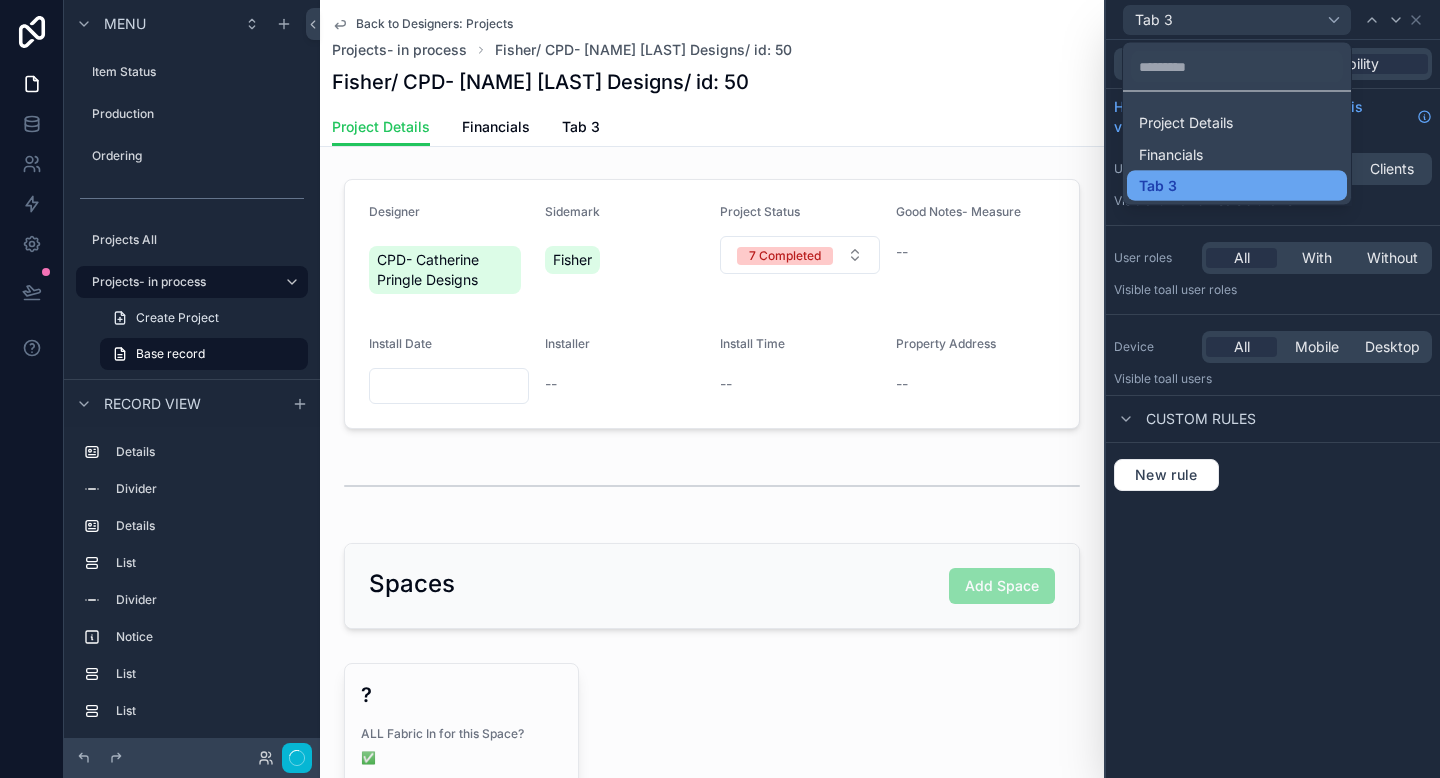 click on "Tab 3" at bounding box center (1237, 186) 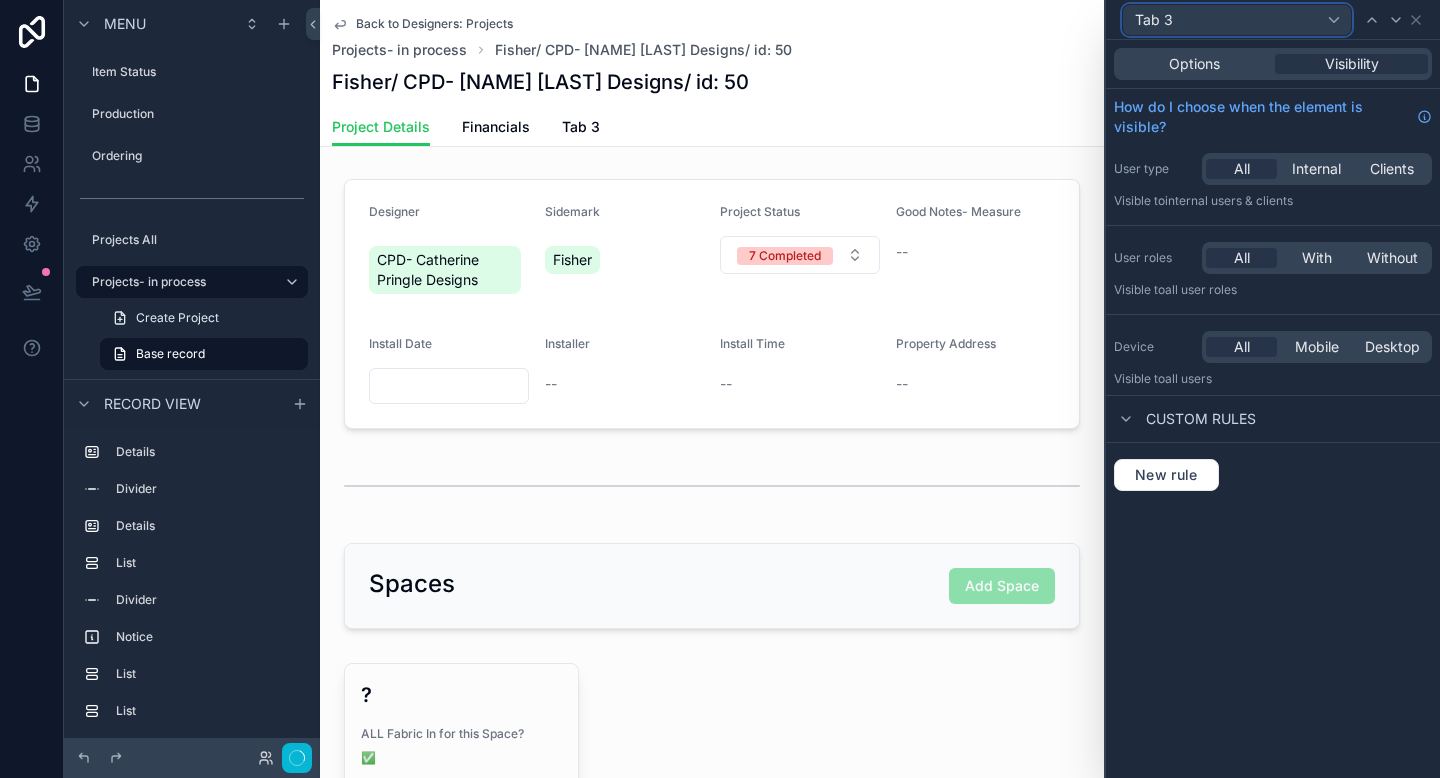 click on "Tab 3" at bounding box center (1237, 20) 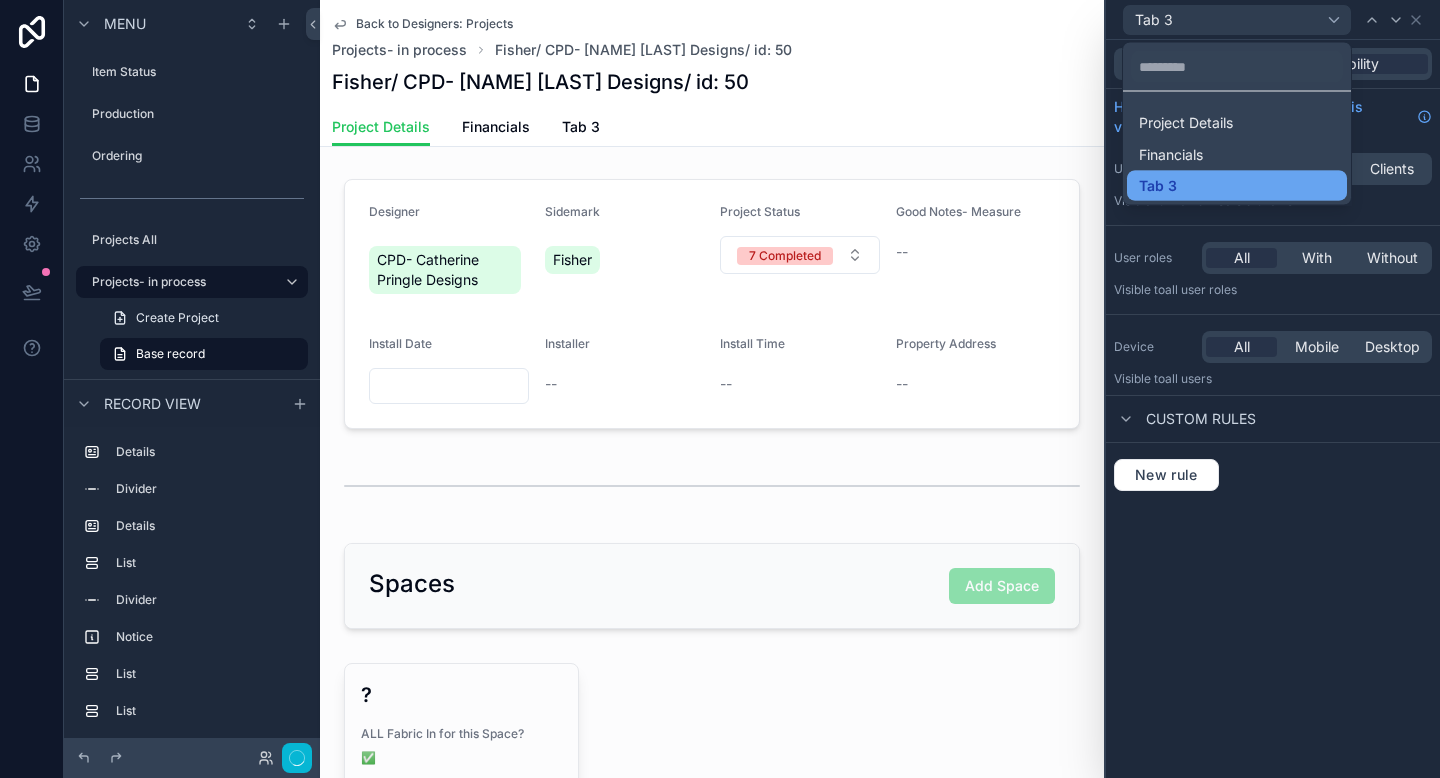 click on "Tab 3" at bounding box center [1237, 186] 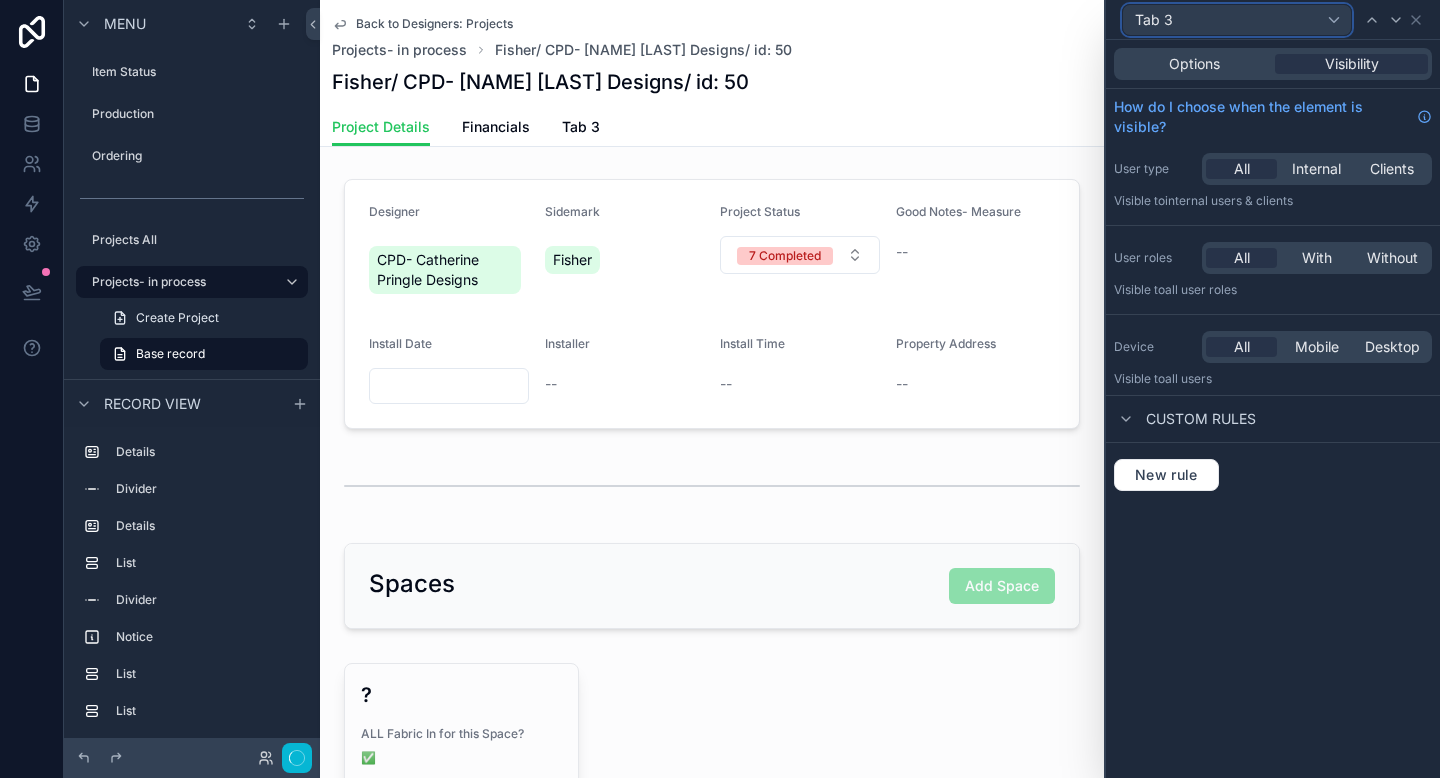 click on "Tab 3" at bounding box center (1237, 20) 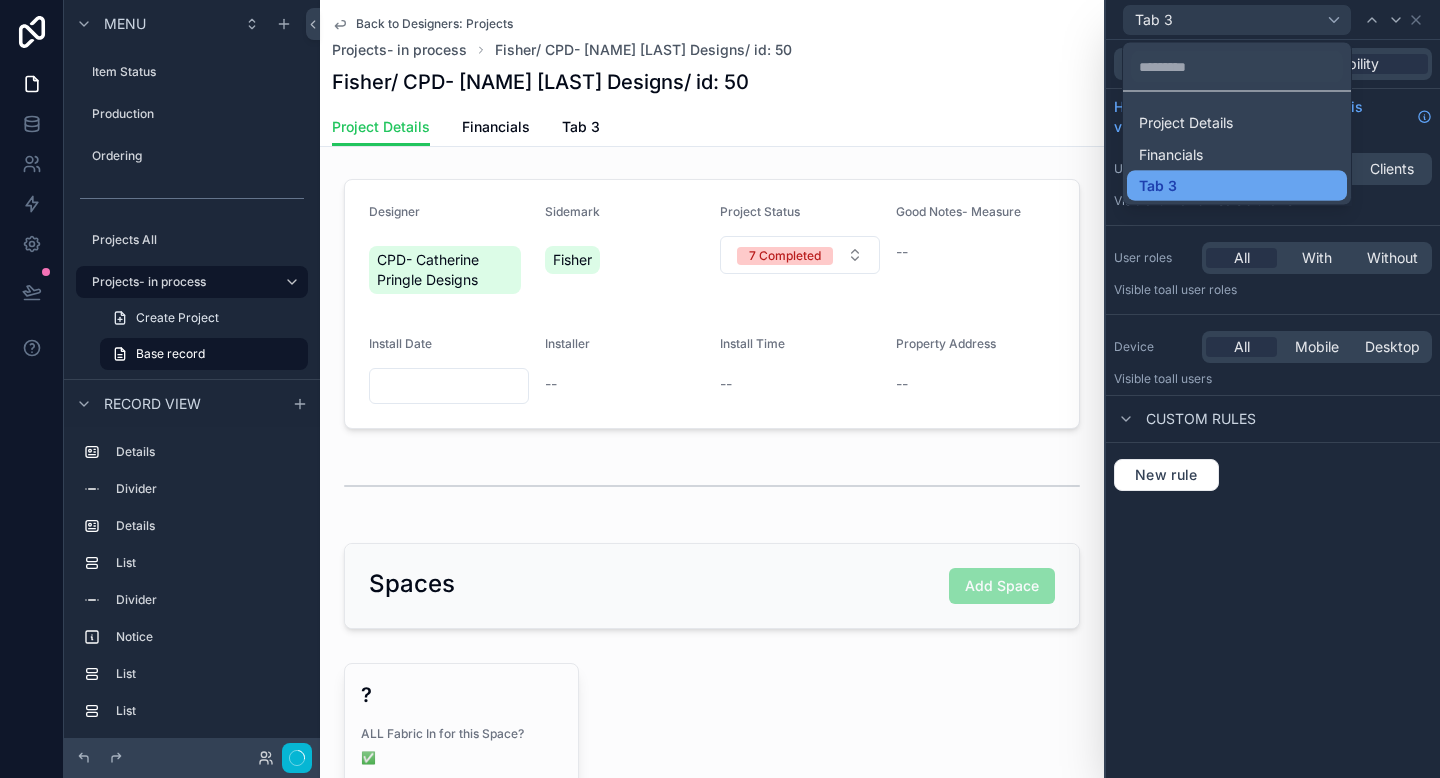 click on "Tab 3" at bounding box center (1237, 186) 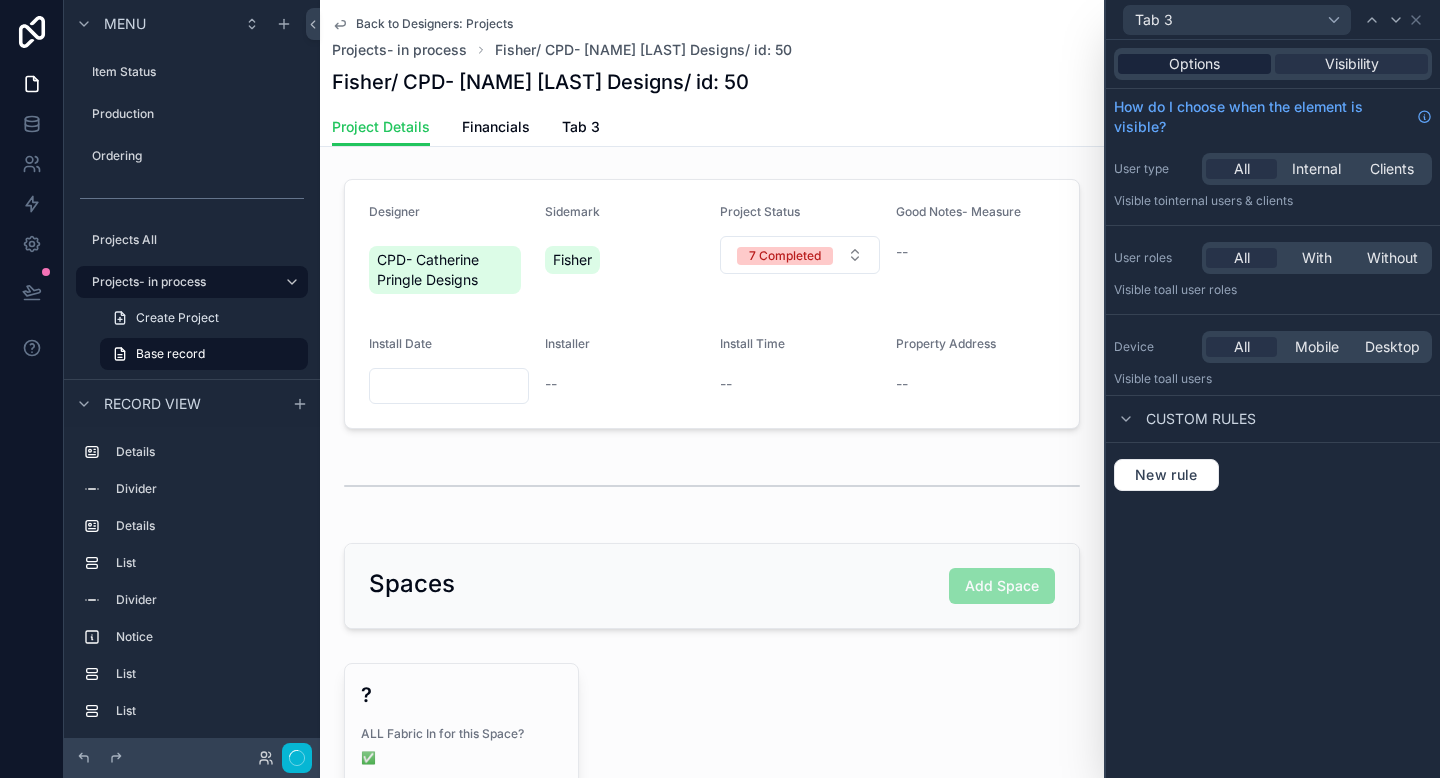 click on "Options" at bounding box center [1194, 64] 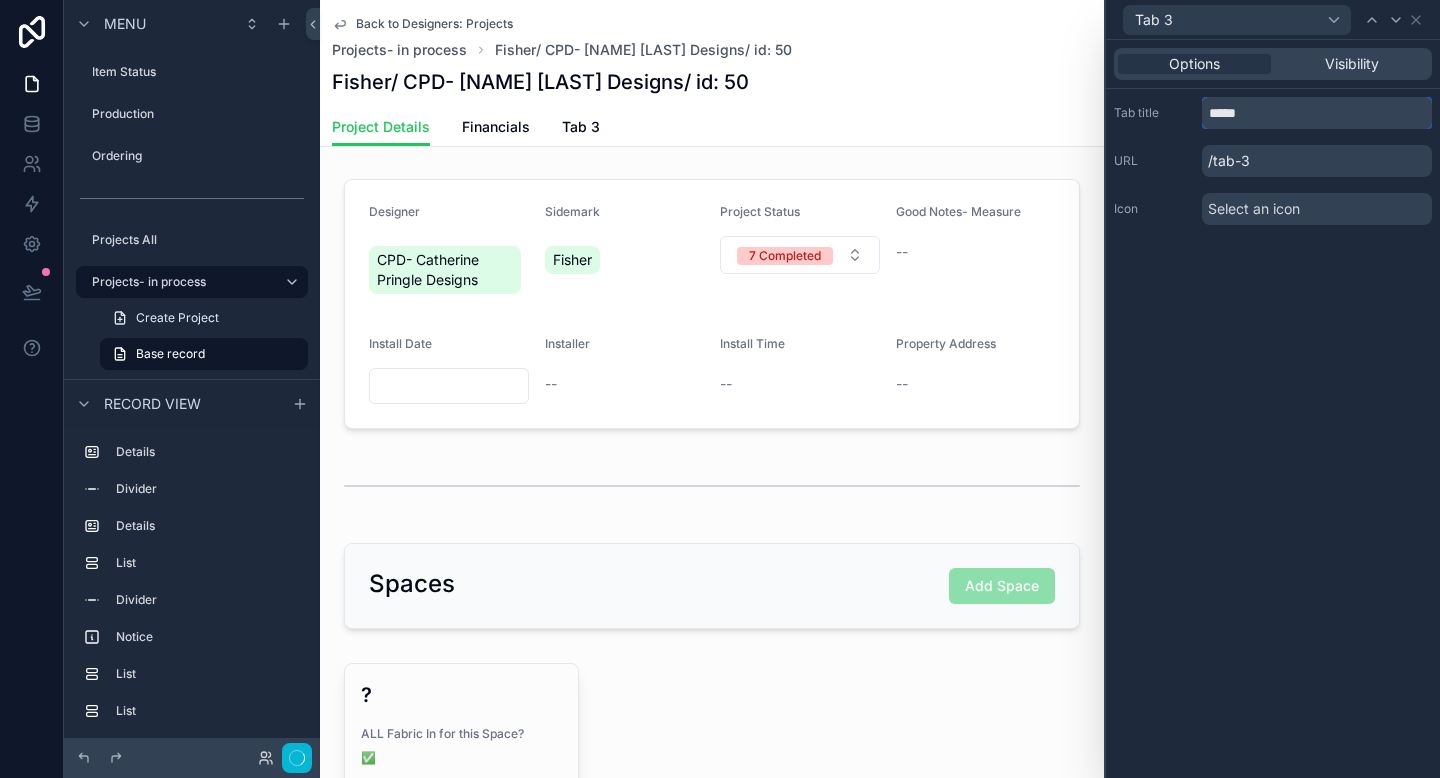 drag, startPoint x: 1269, startPoint y: 116, endPoint x: 1128, endPoint y: 101, distance: 141.79562 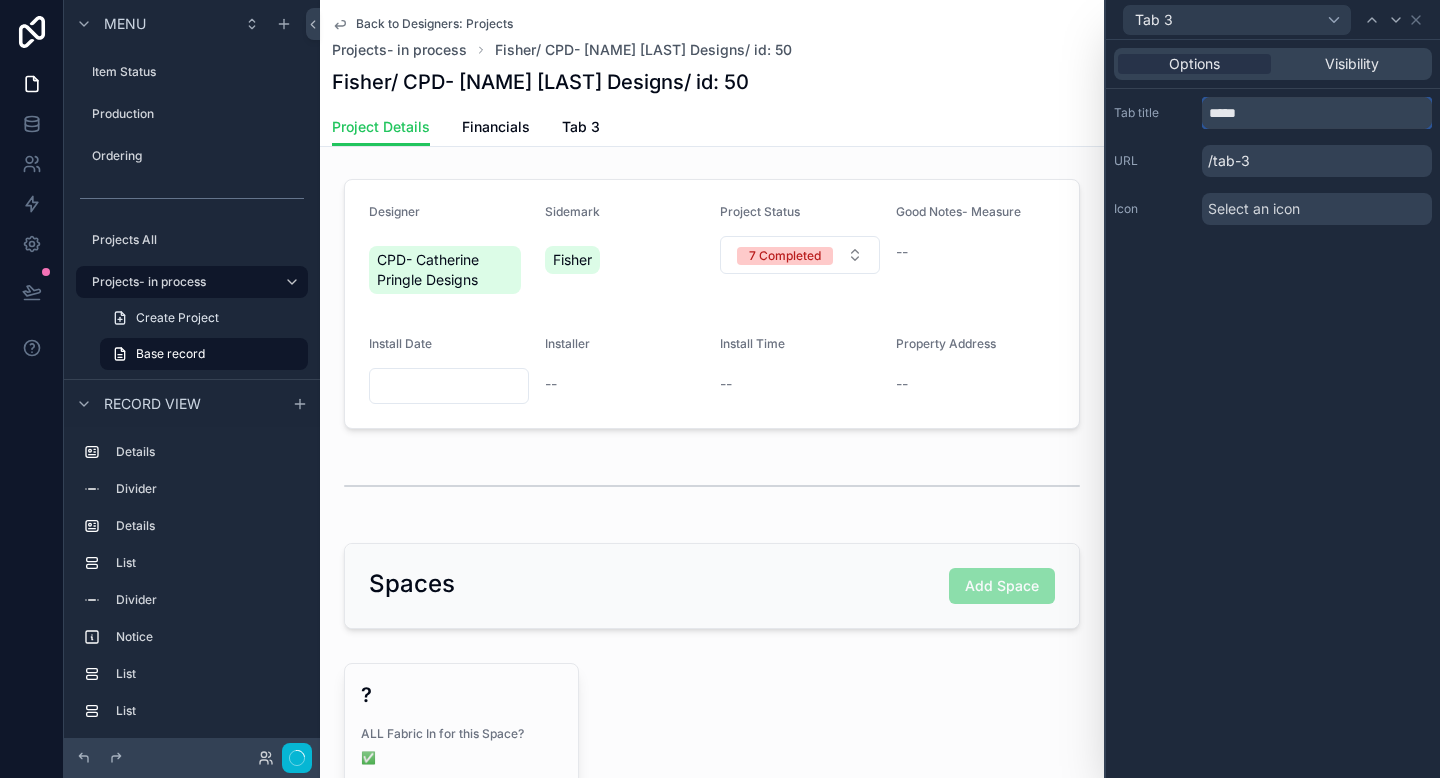 click on "Tab title *****" at bounding box center (1273, 113) 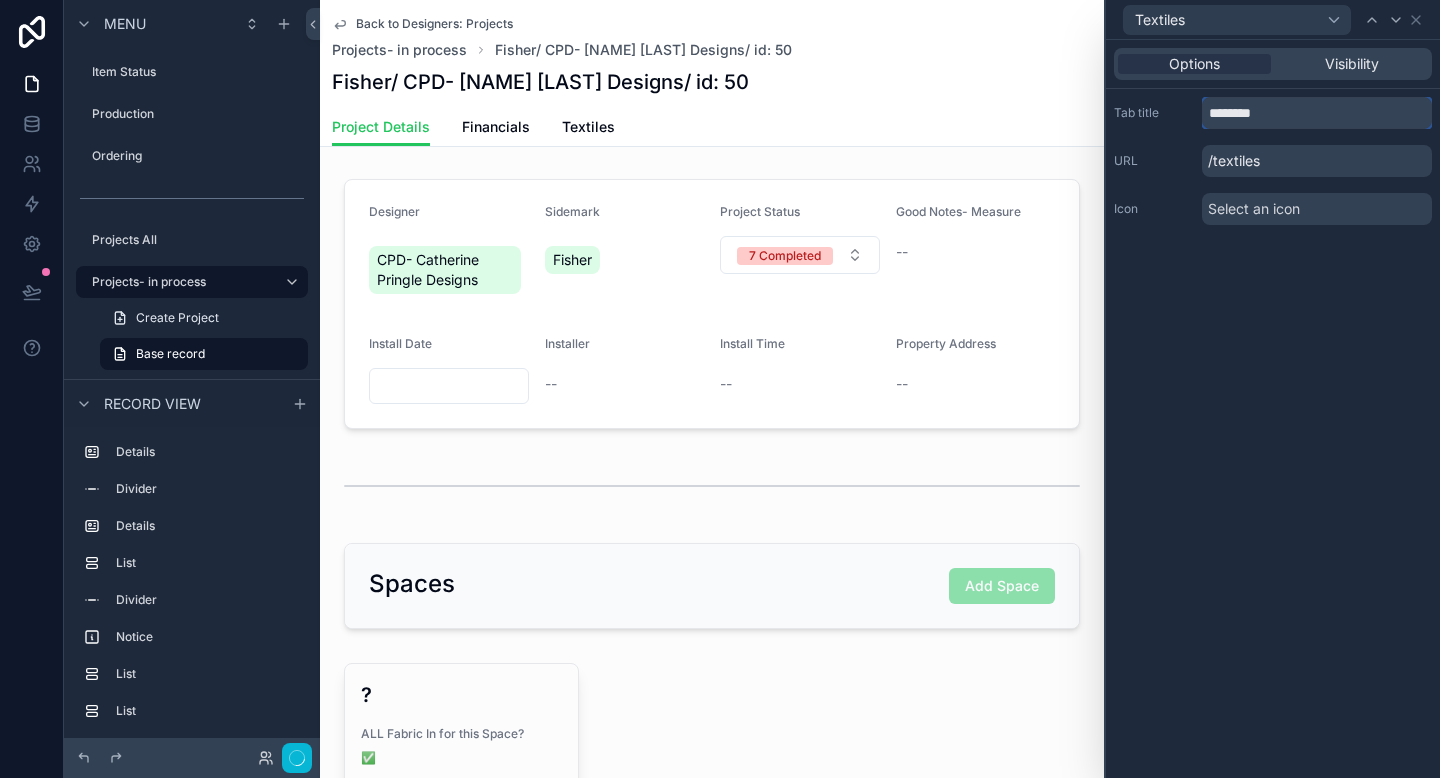 type on "********" 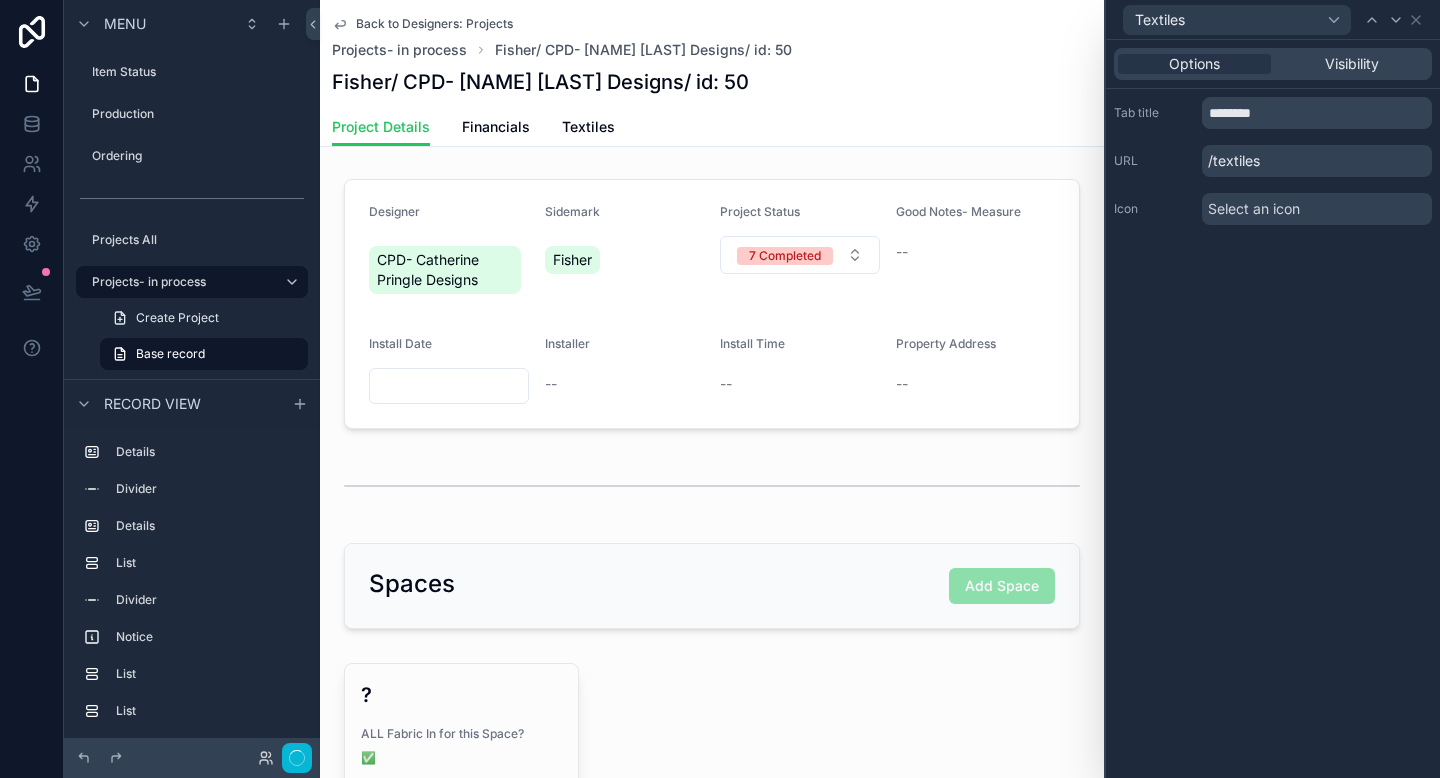 click on "Project Details Financials Textiles" at bounding box center [712, 127] 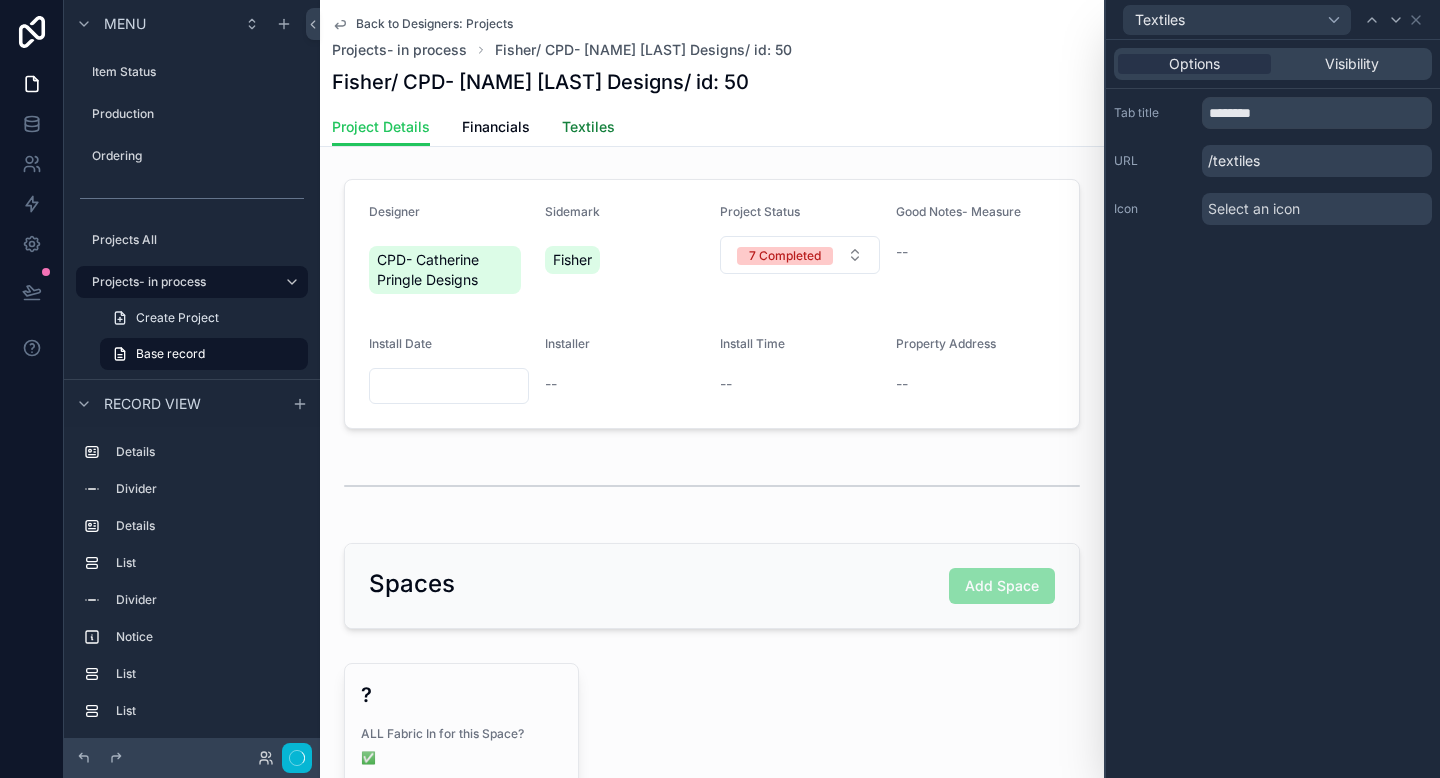 click on "Textiles" at bounding box center (588, 127) 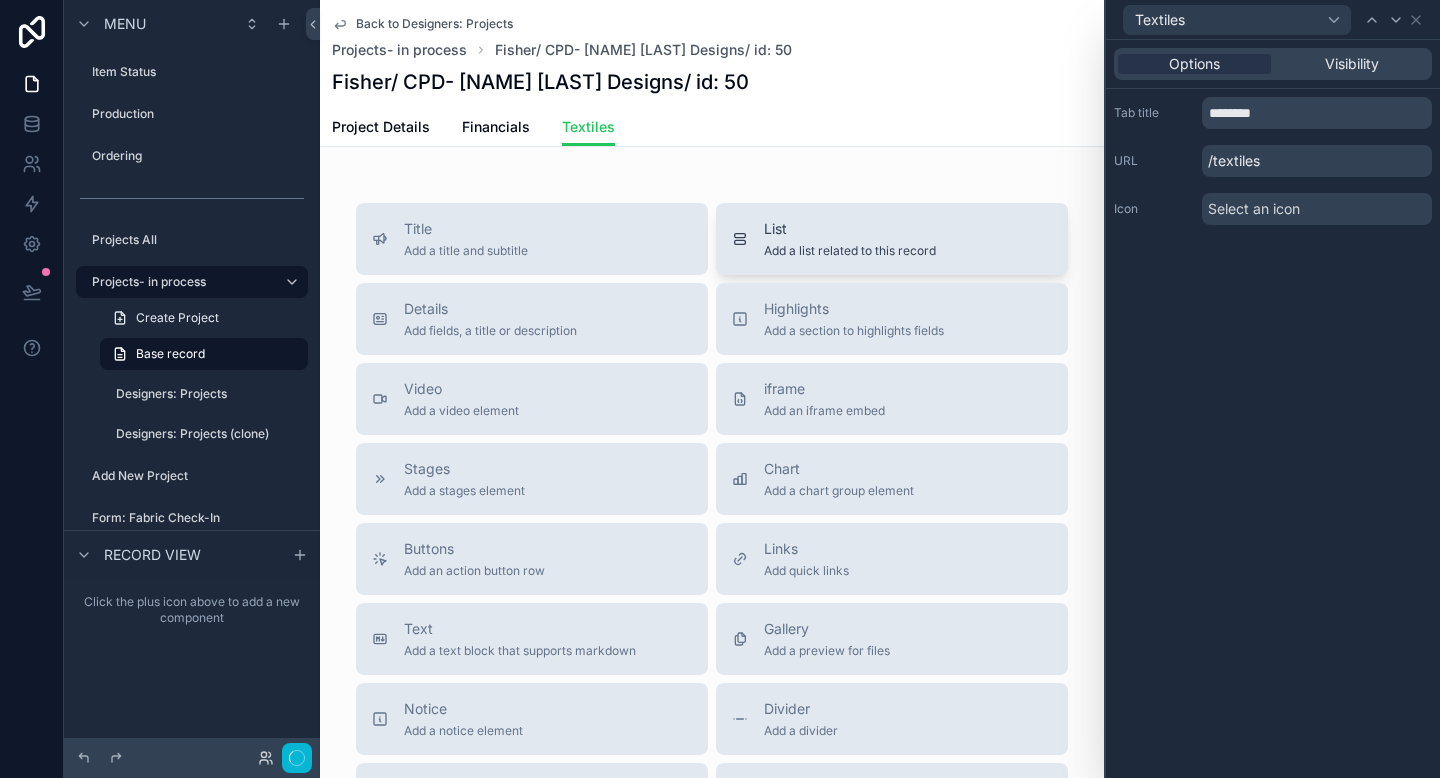click on "Add a list related to this record" at bounding box center (850, 251) 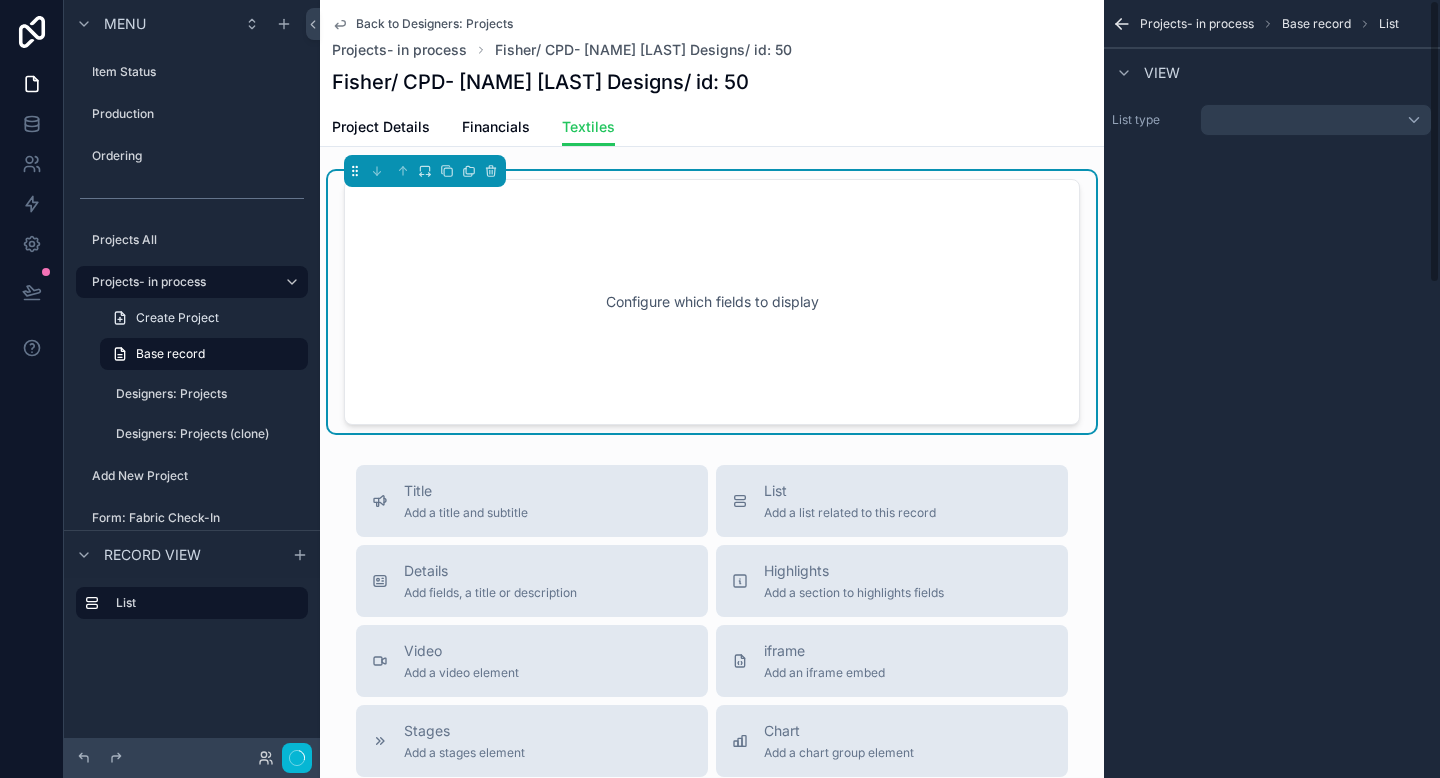 scroll, scrollTop: 0, scrollLeft: 0, axis: both 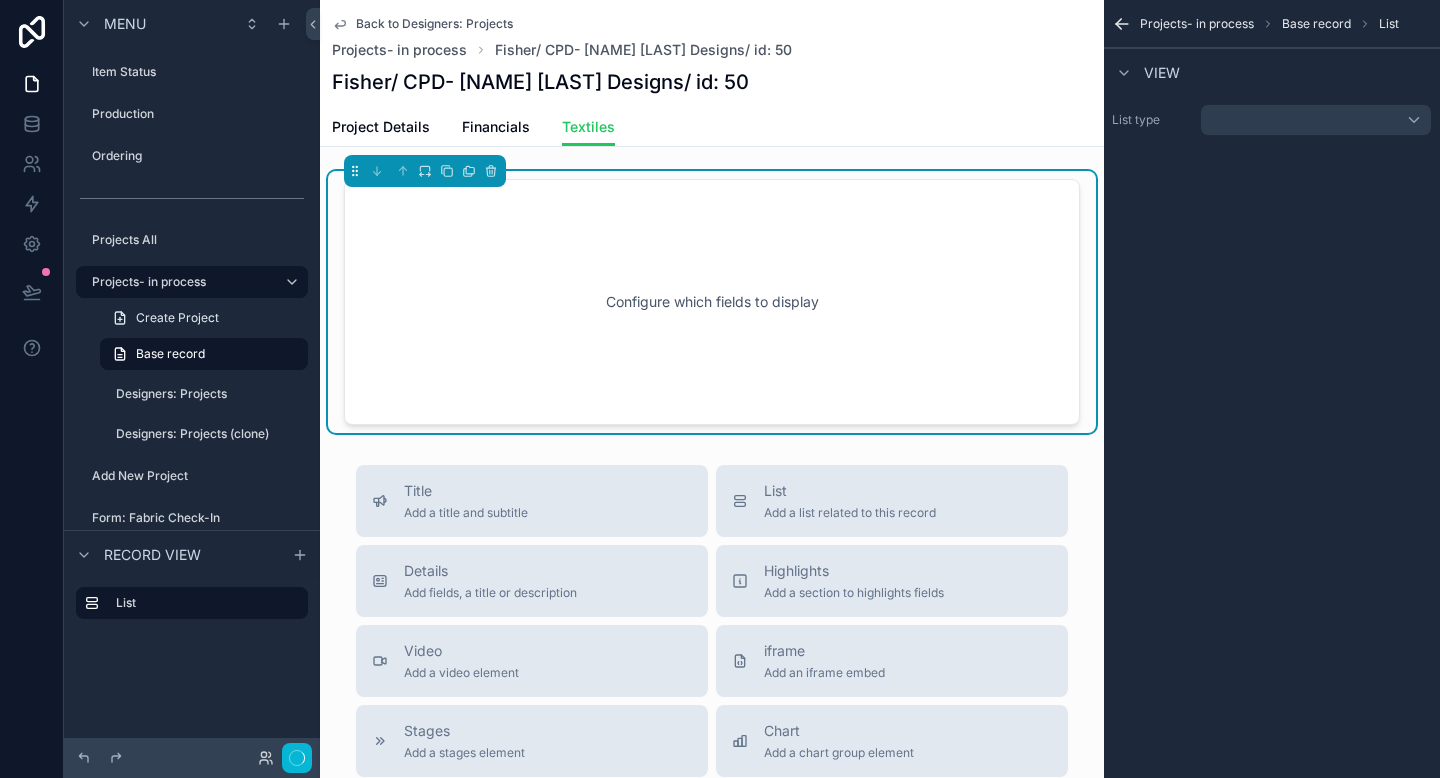 click on "Configure which fields to display" at bounding box center [712, 302] 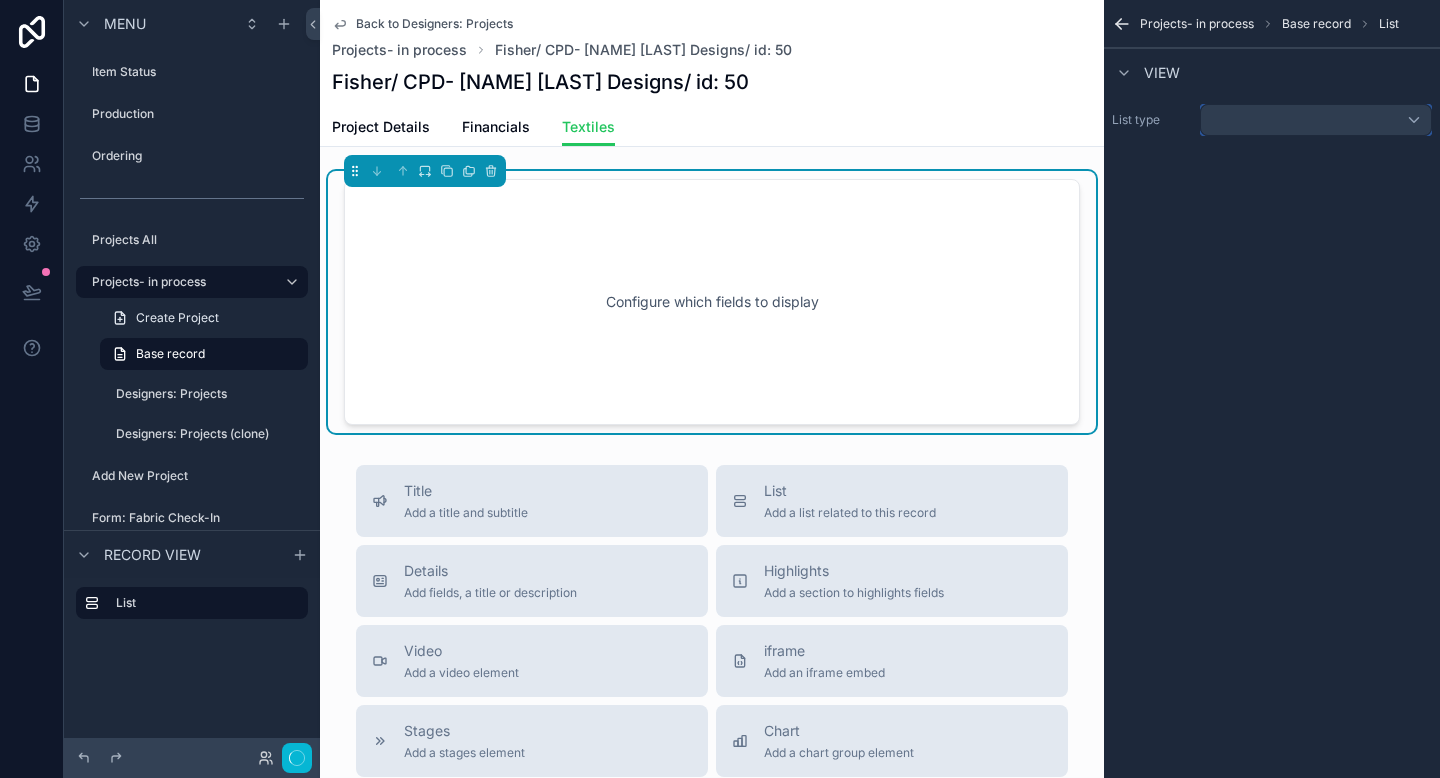 click at bounding box center [1316, 120] 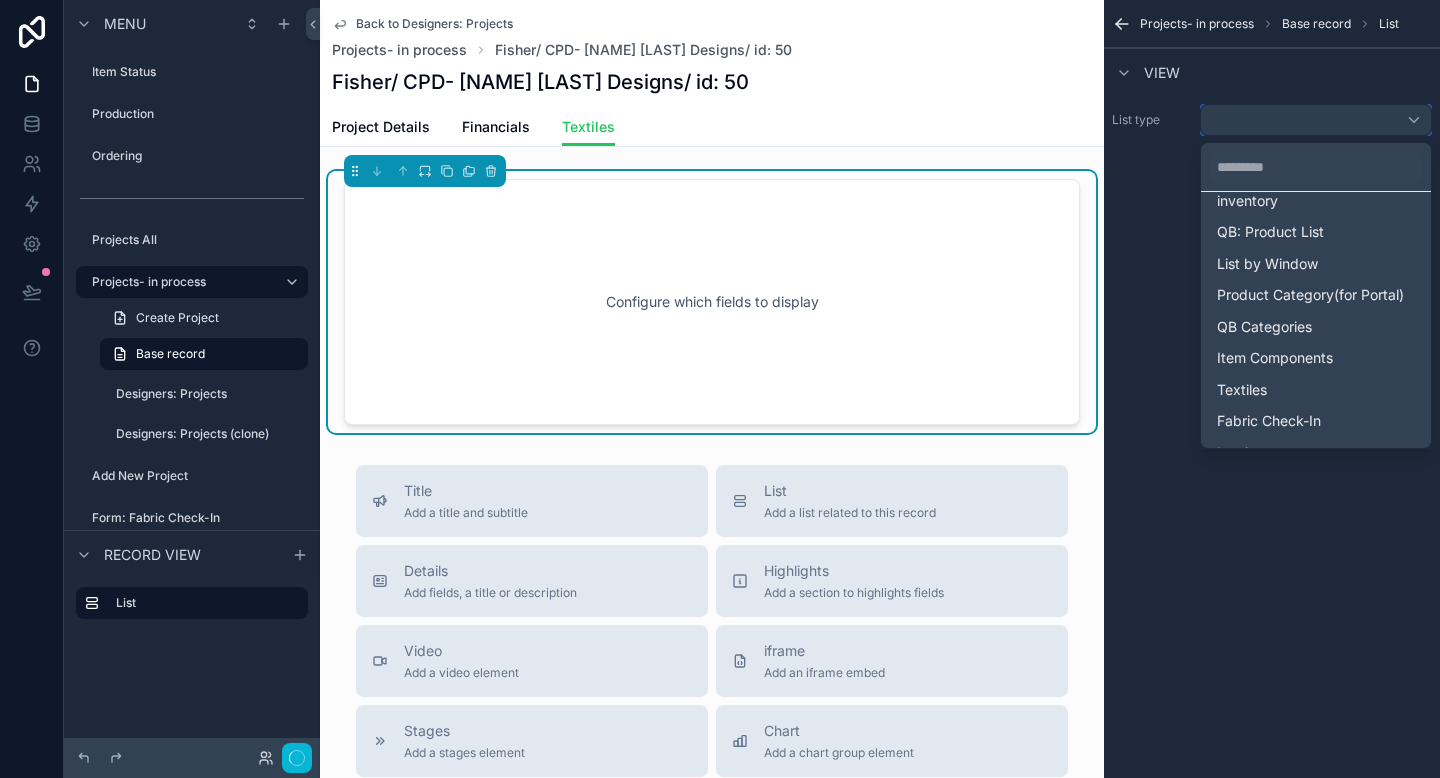 scroll, scrollTop: 434, scrollLeft: 0, axis: vertical 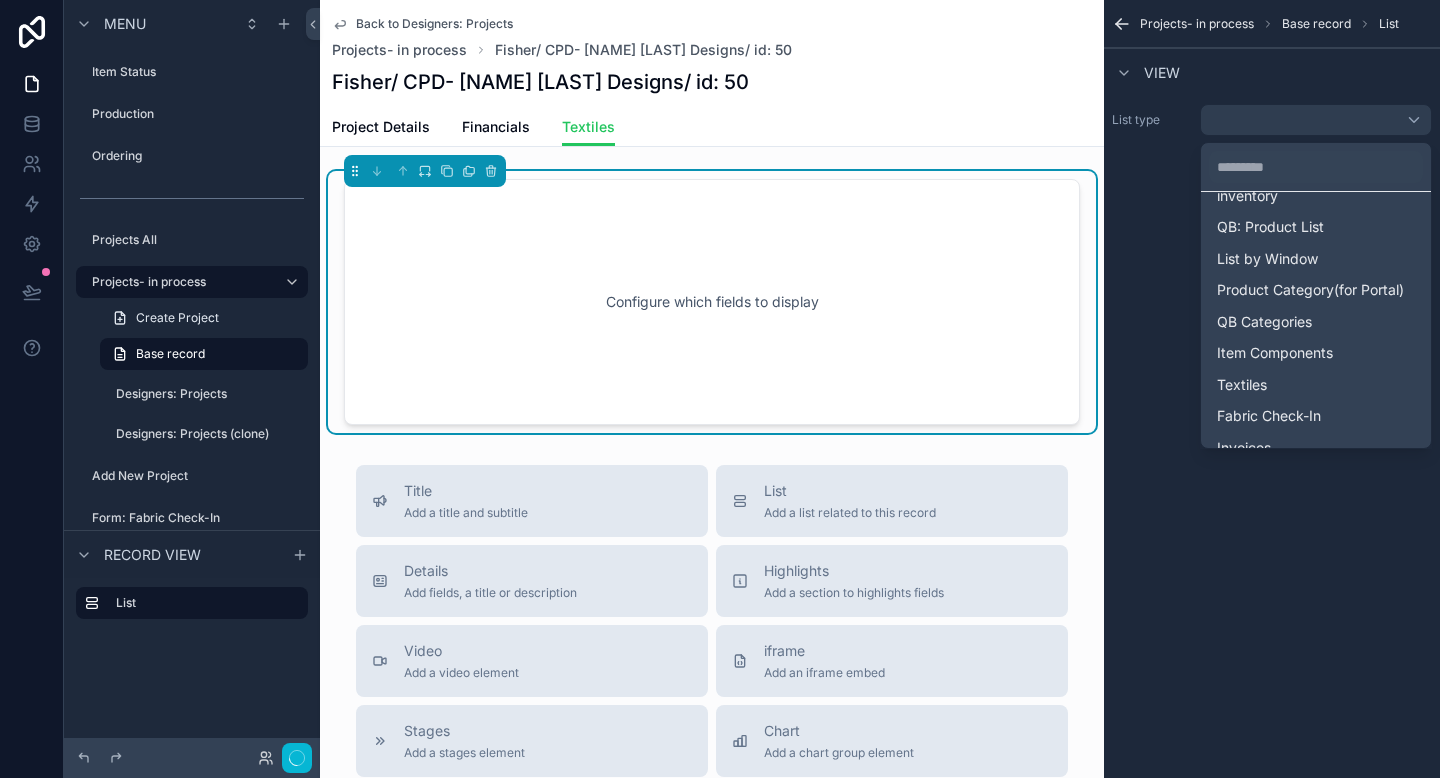 click on "Textiles" at bounding box center (1316, 385) 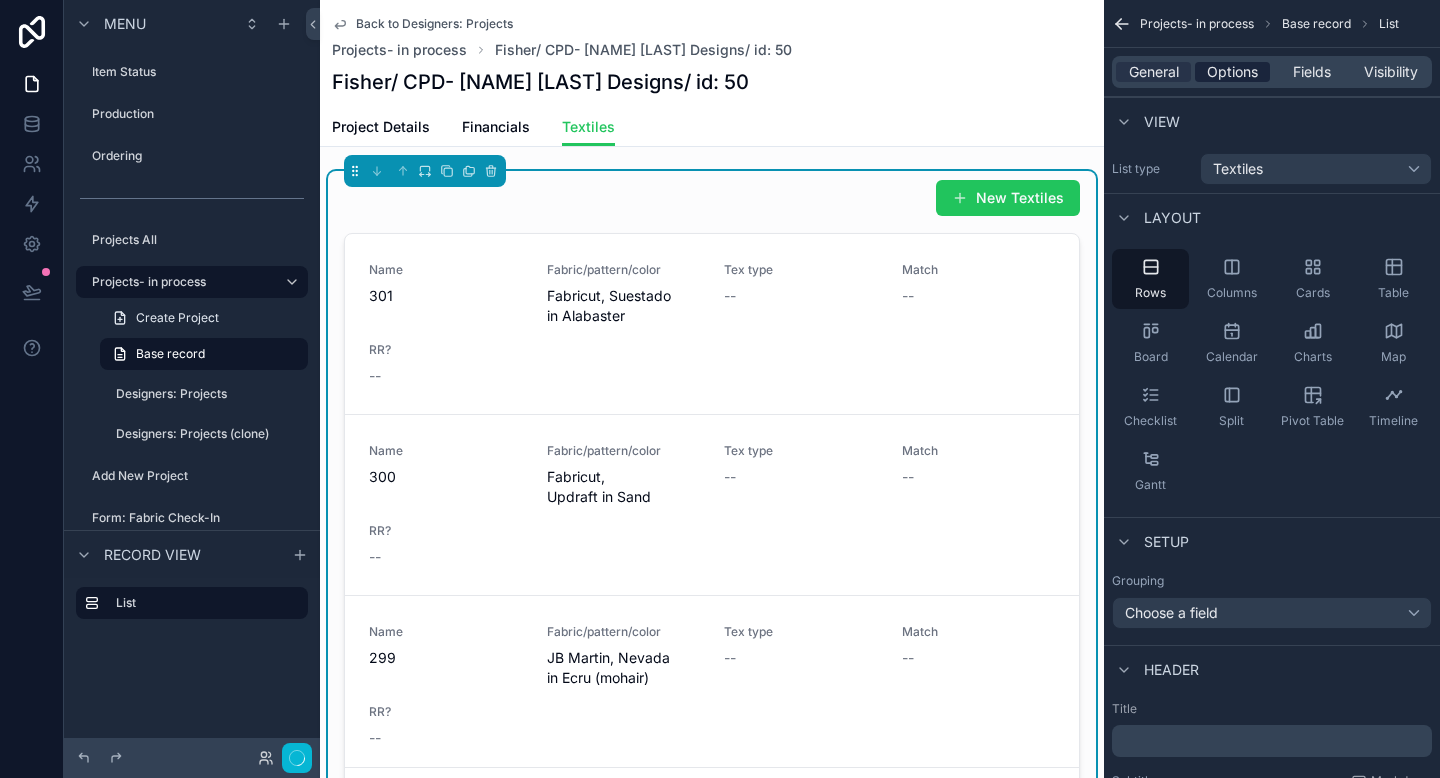 click on "Options" at bounding box center [1232, 72] 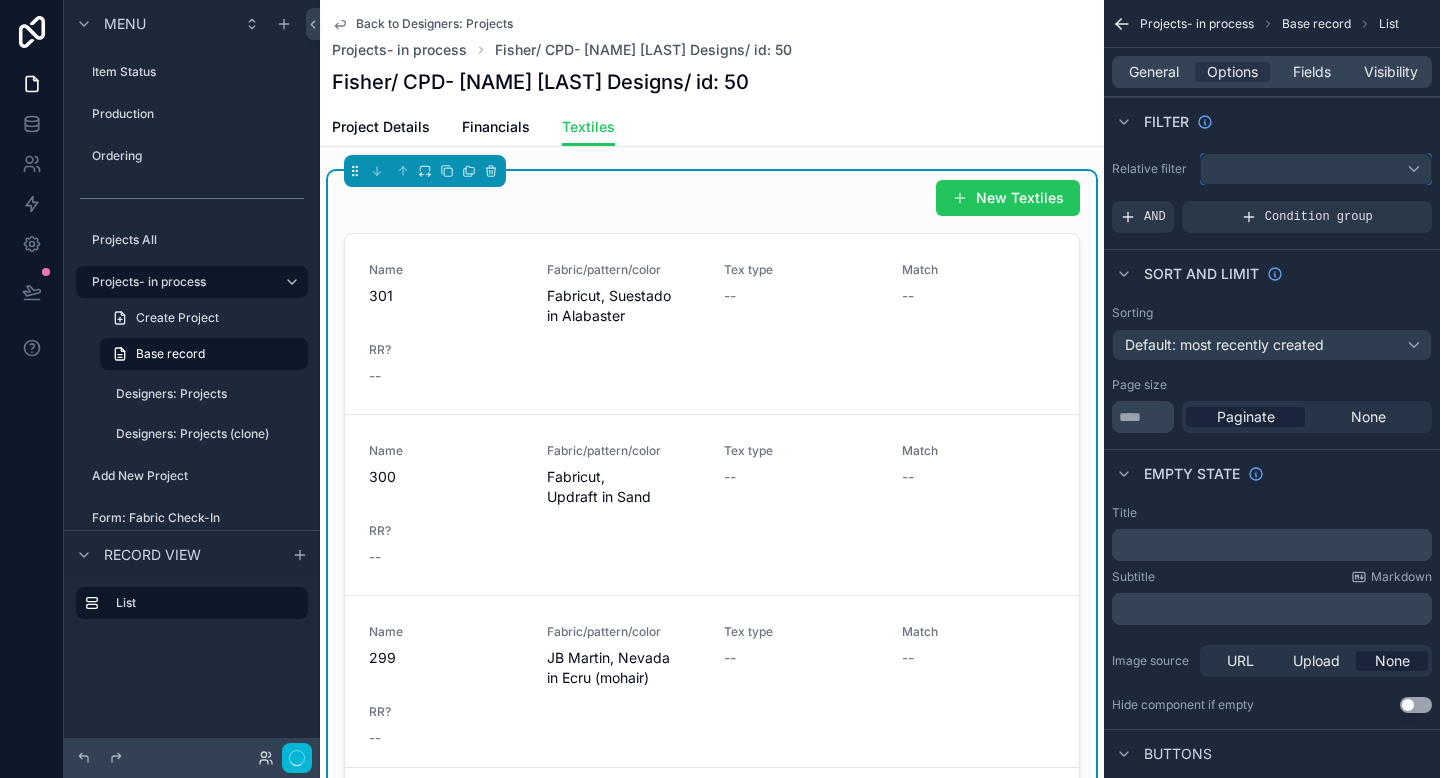 click at bounding box center [1316, 169] 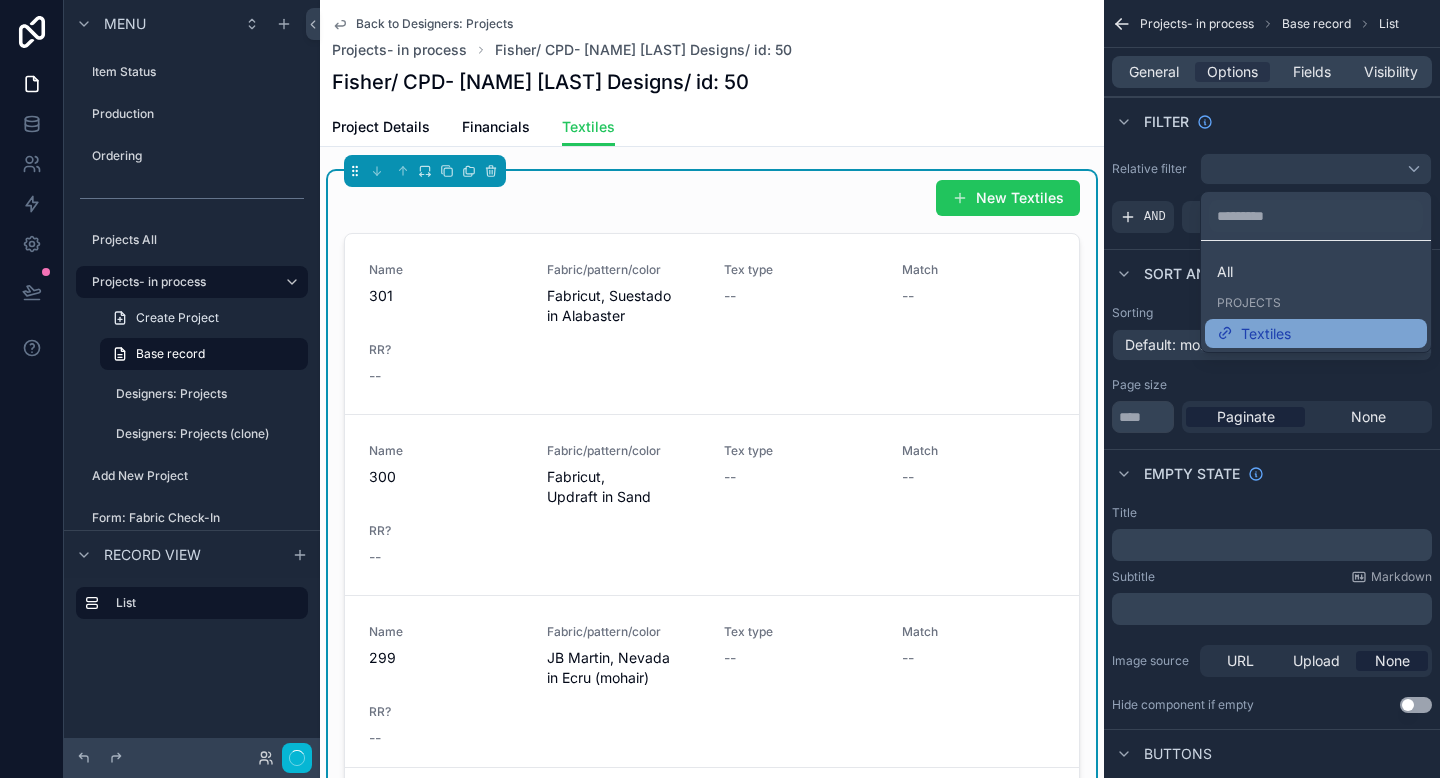 click on "Textiles" at bounding box center (1316, 334) 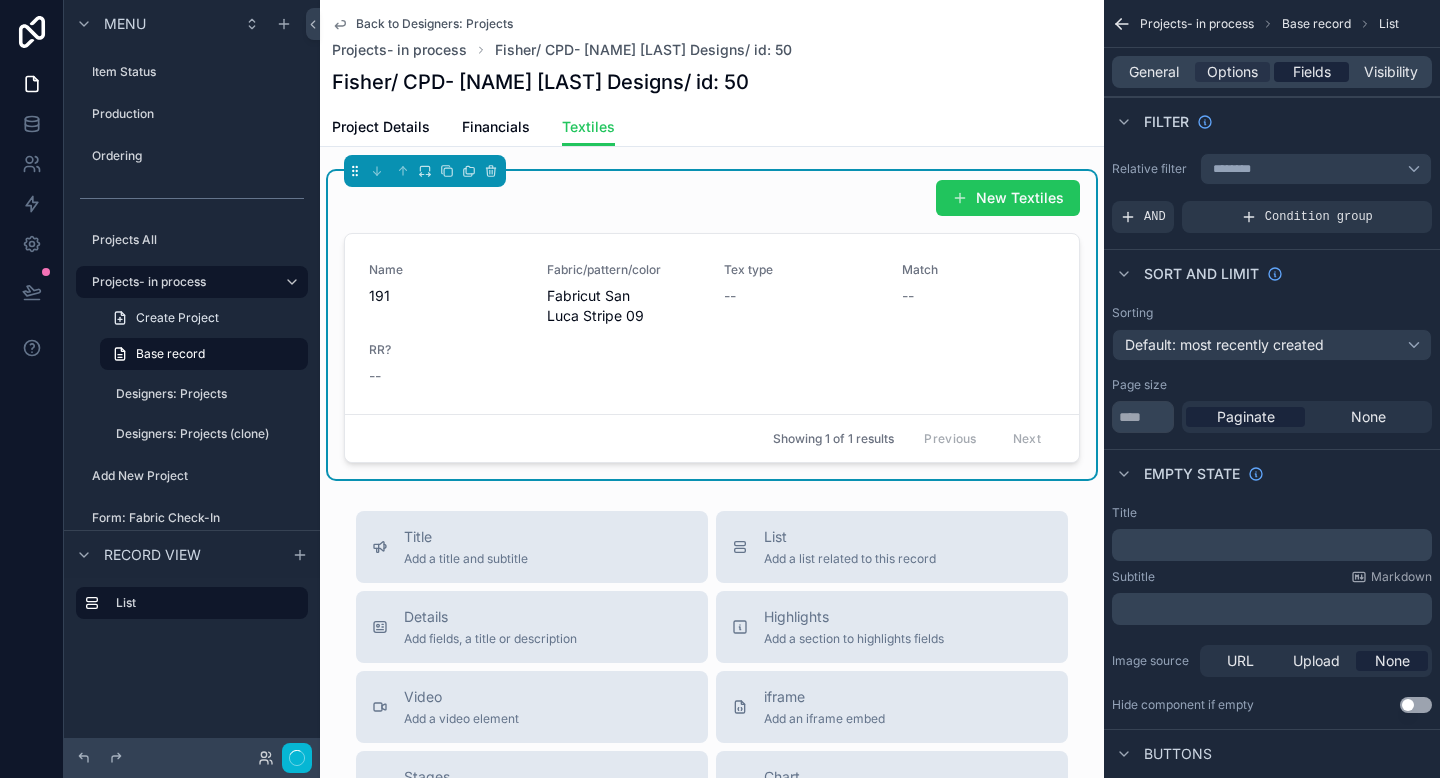 click on "Fields" at bounding box center (1312, 72) 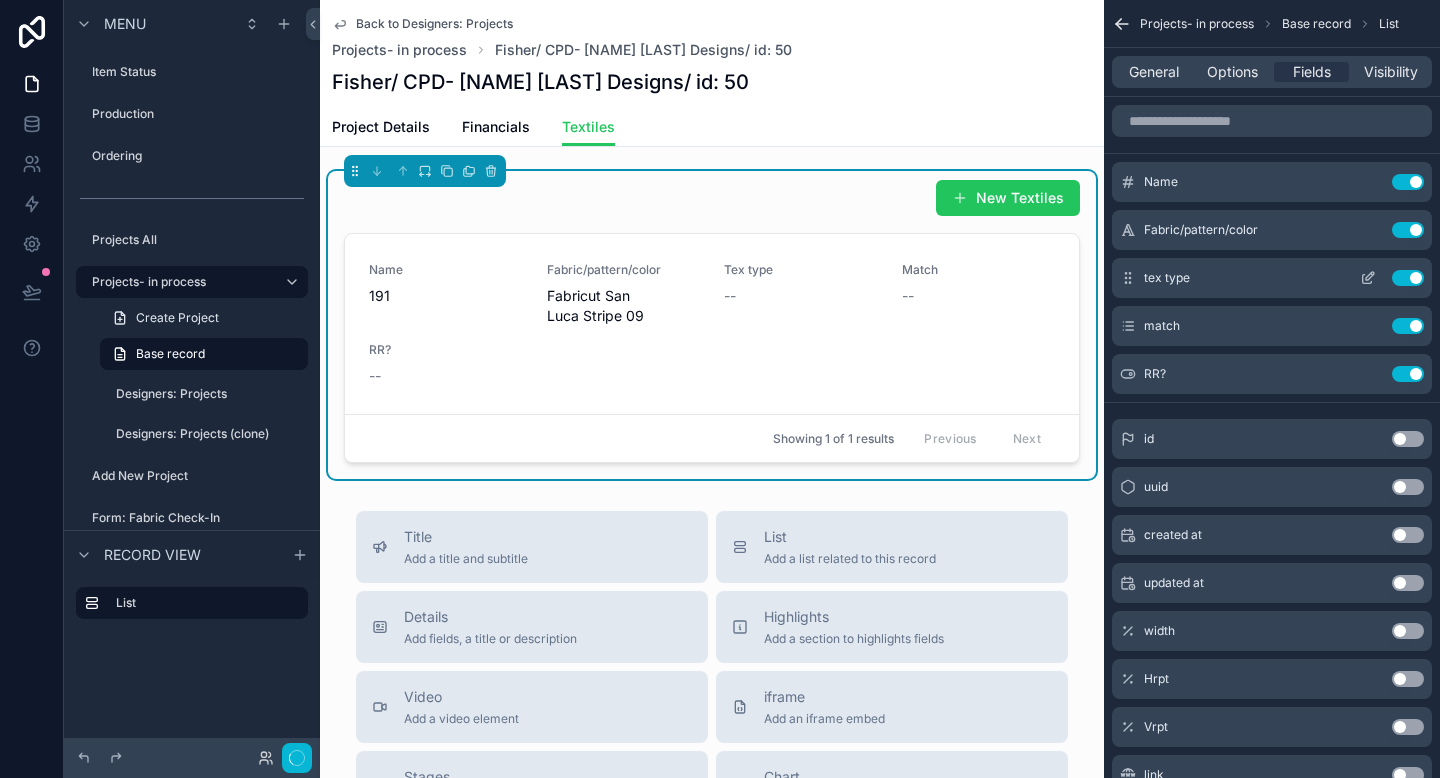 click on "Use setting" at bounding box center (1408, 278) 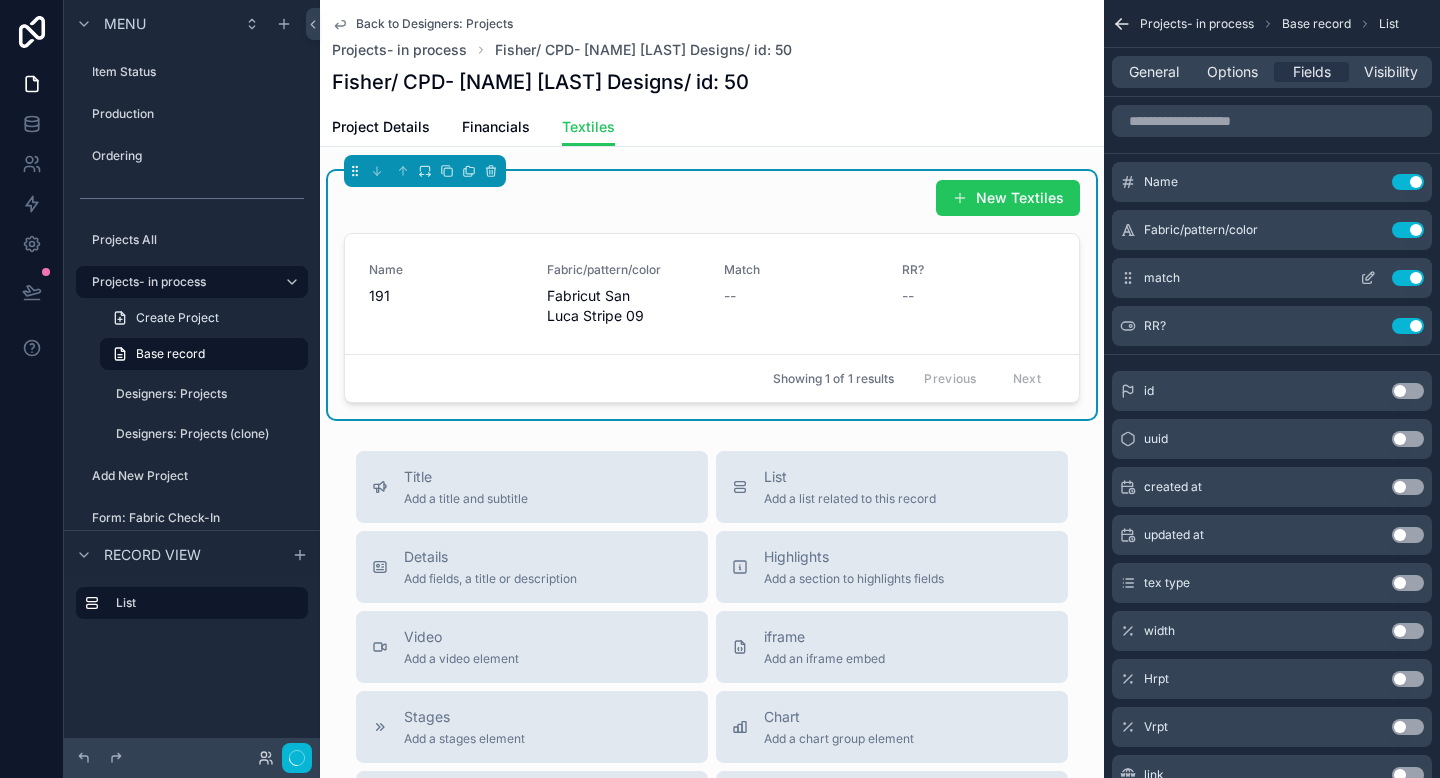 click on "Use setting" at bounding box center [1408, 278] 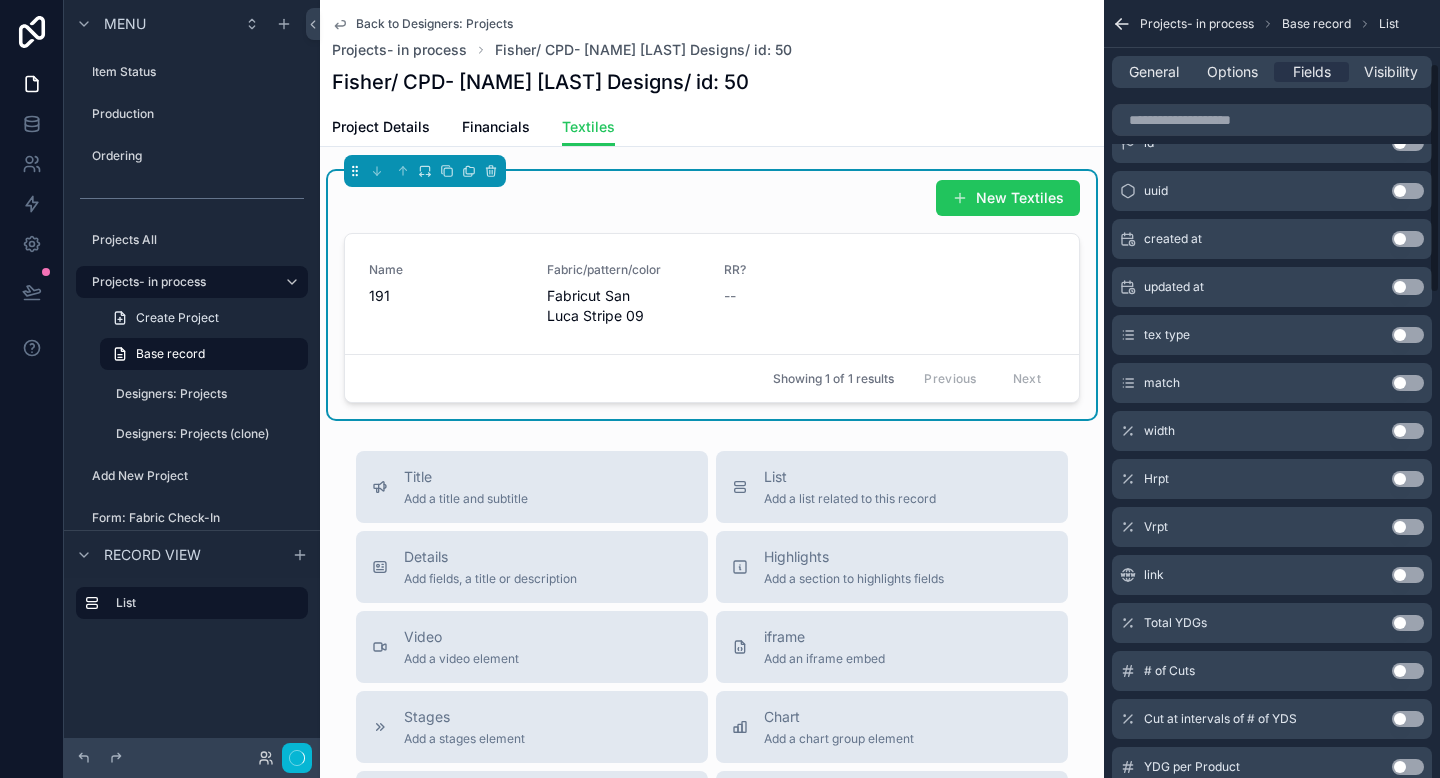 scroll, scrollTop: 219, scrollLeft: 0, axis: vertical 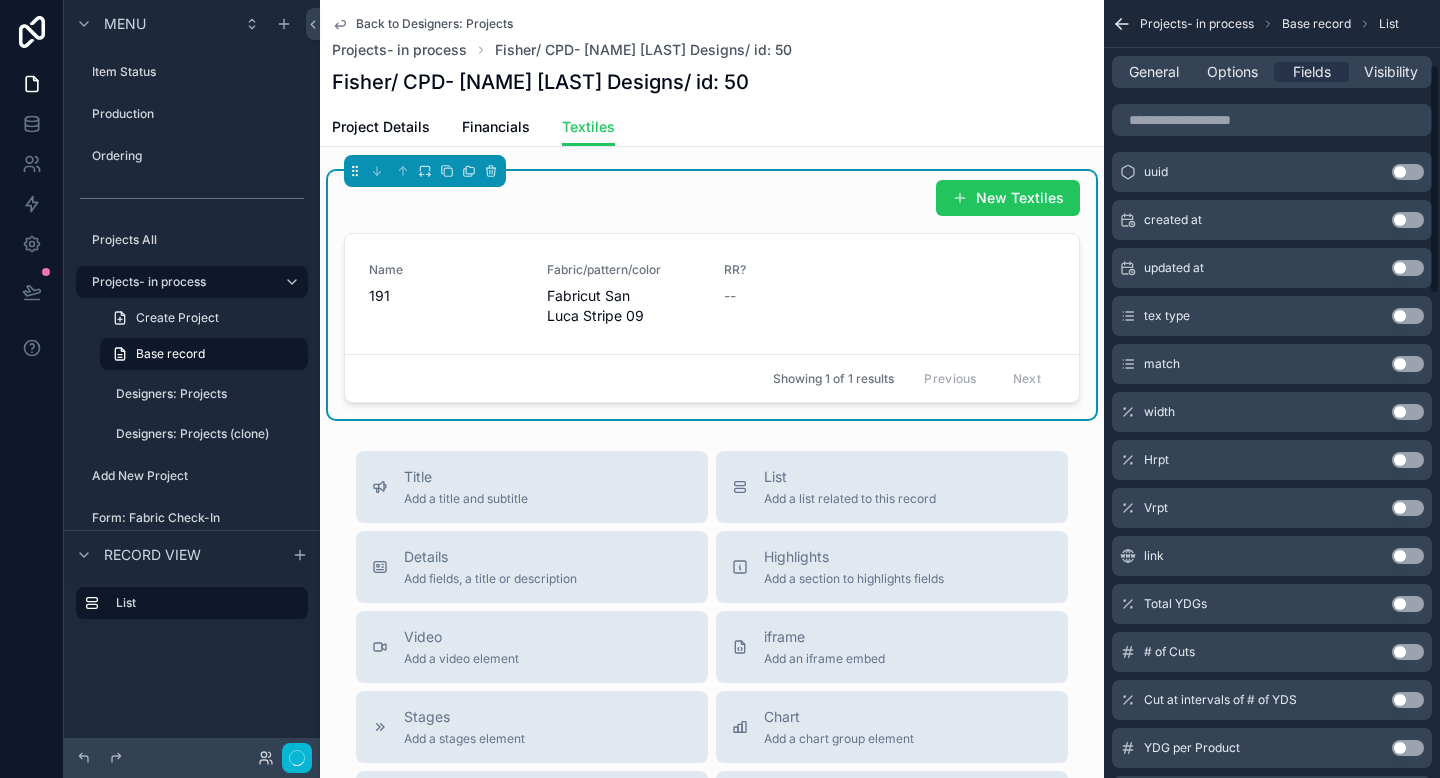 click on "Use setting" at bounding box center [1408, 412] 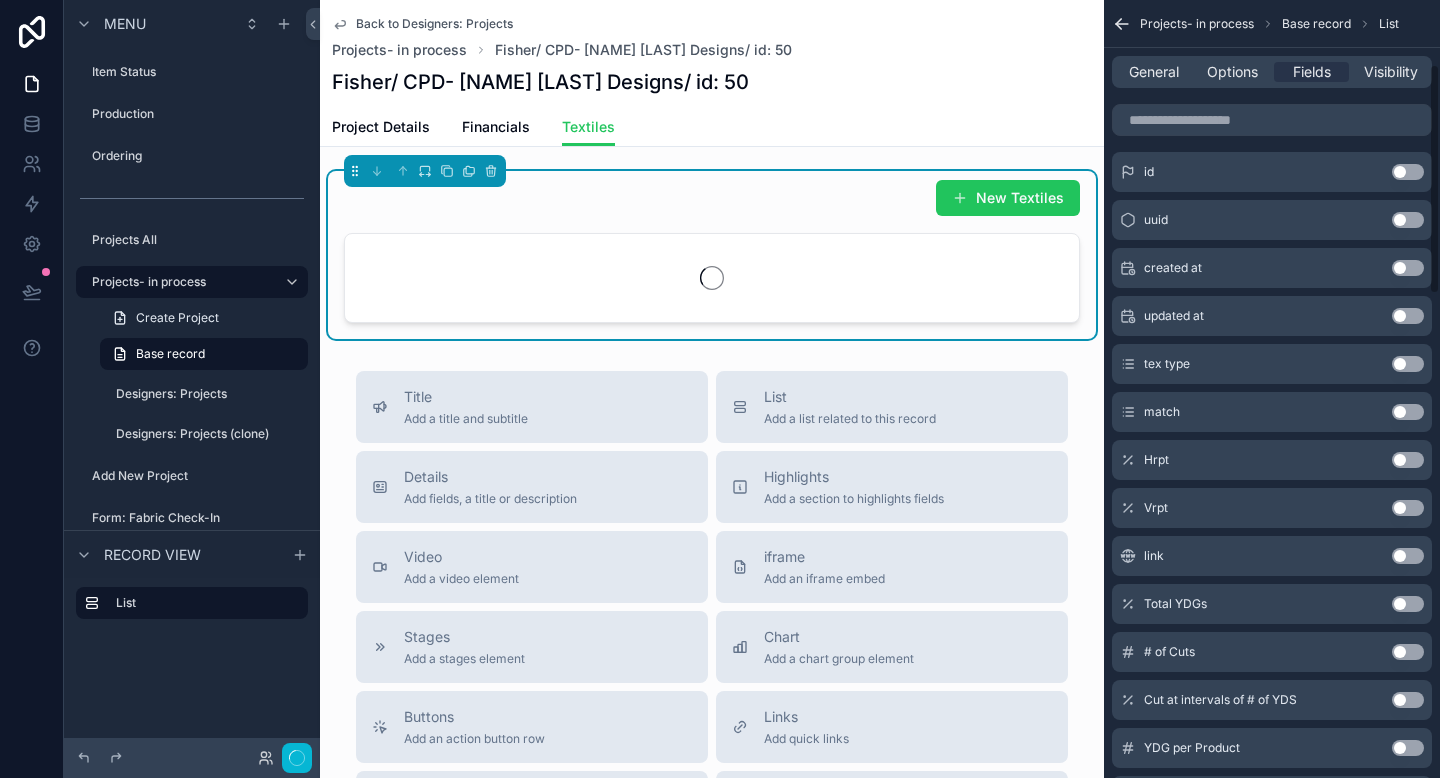 click on "Use setting" at bounding box center [1408, 460] 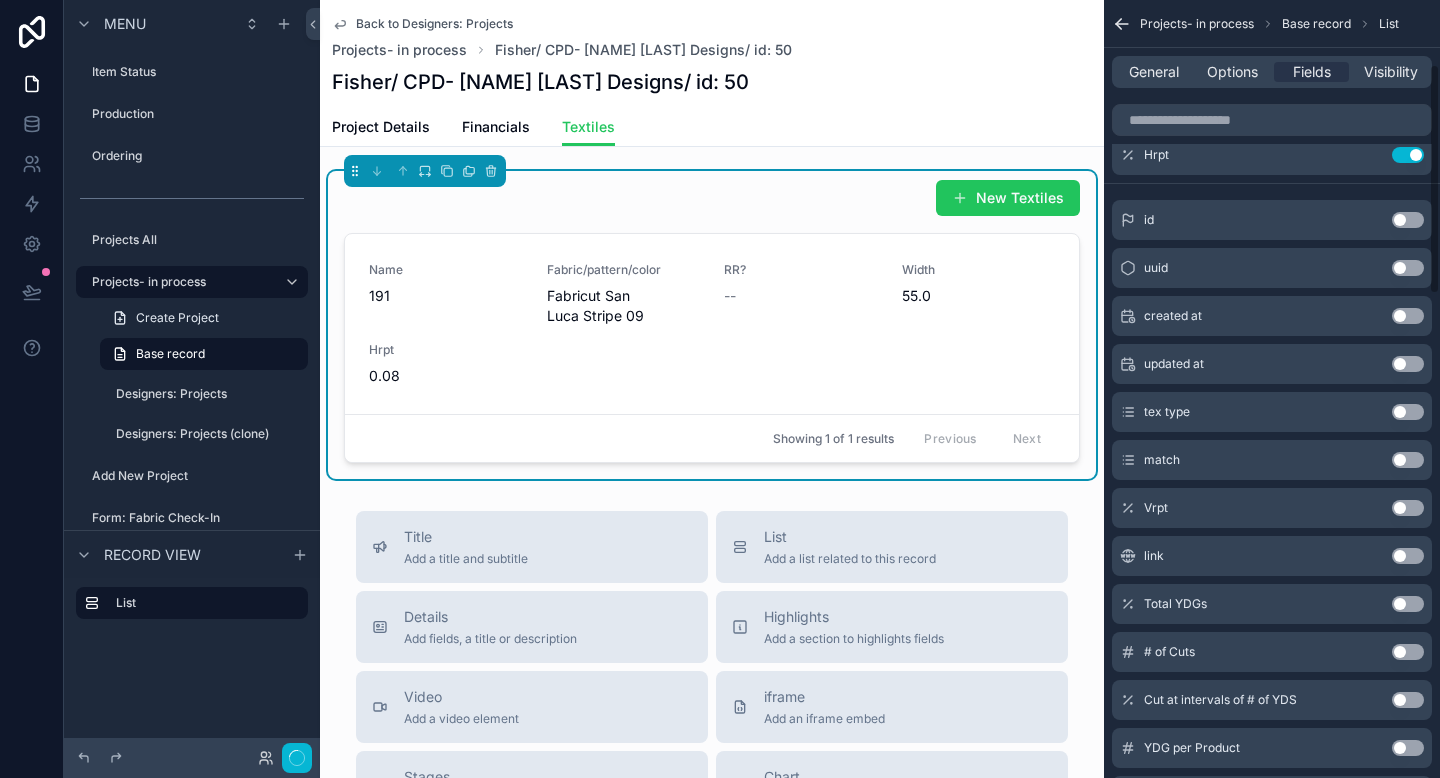 click on "Use setting" at bounding box center [1408, 508] 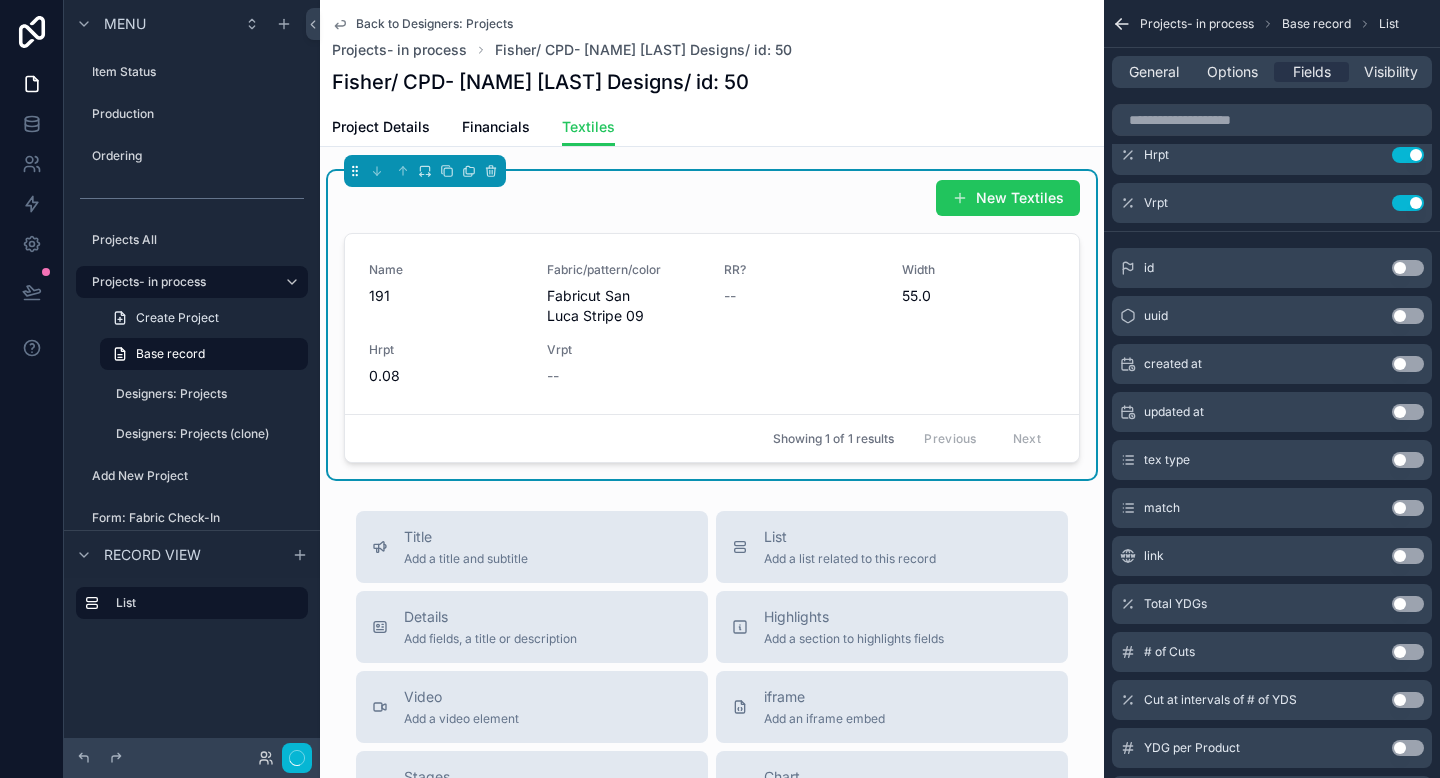 click on "Use setting" at bounding box center [1408, 604] 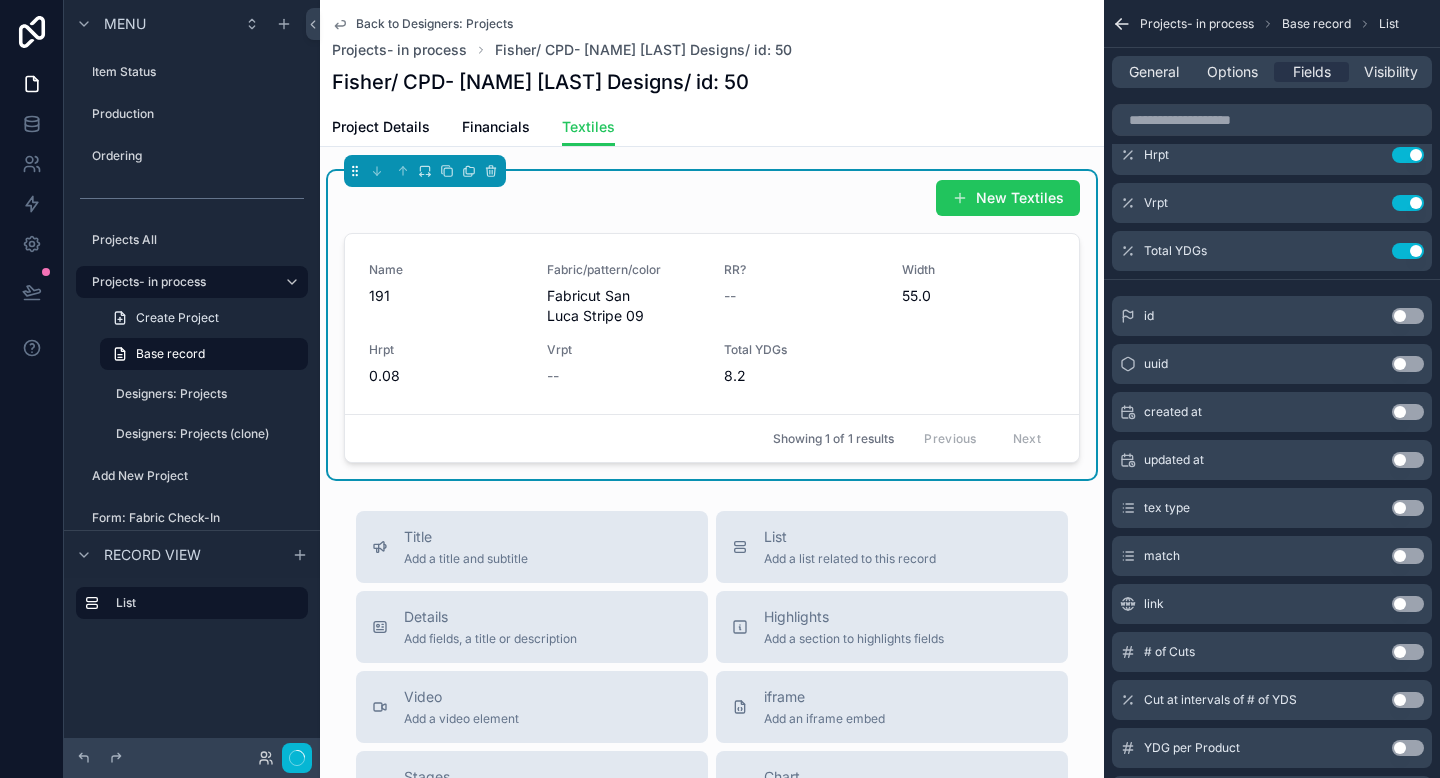 click on "Use setting" at bounding box center (1408, 652) 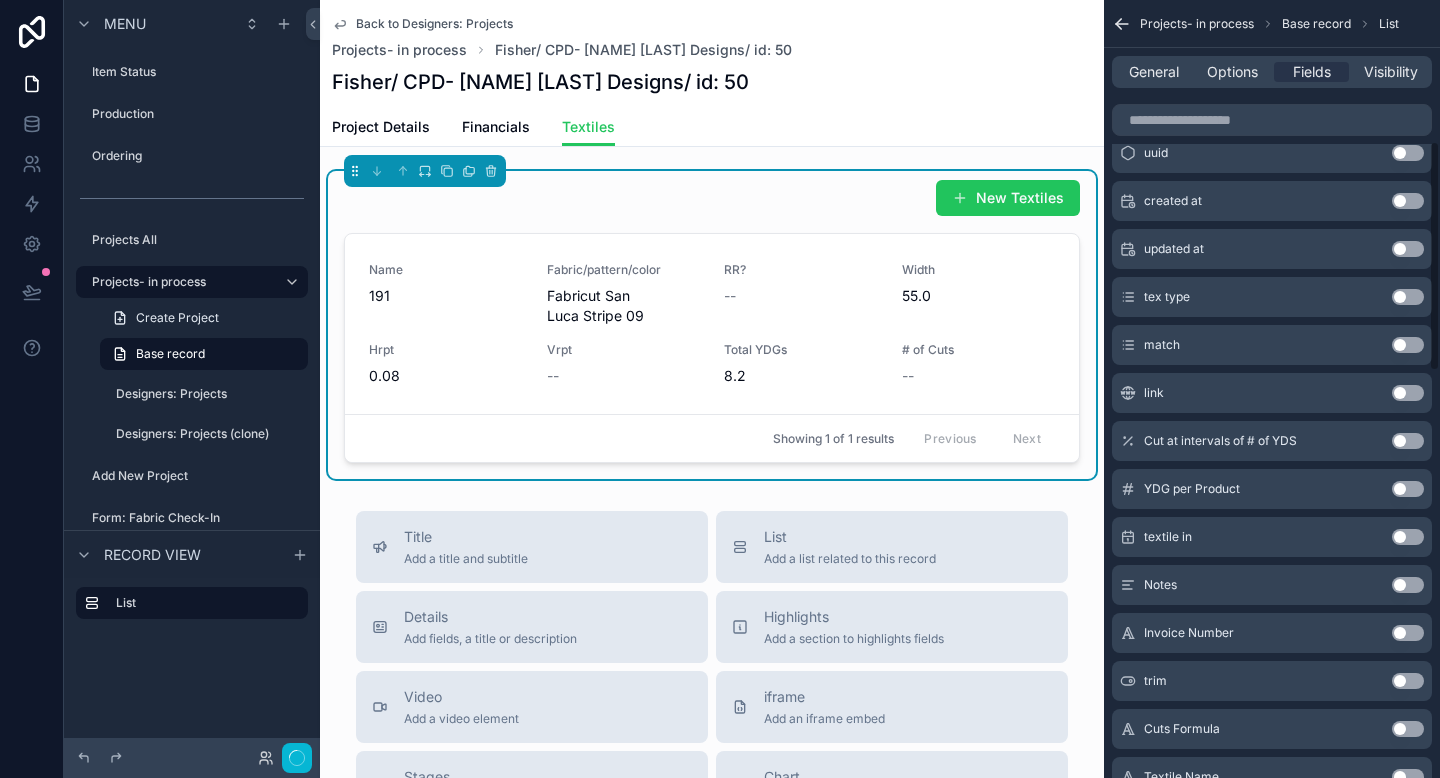 scroll, scrollTop: 479, scrollLeft: 0, axis: vertical 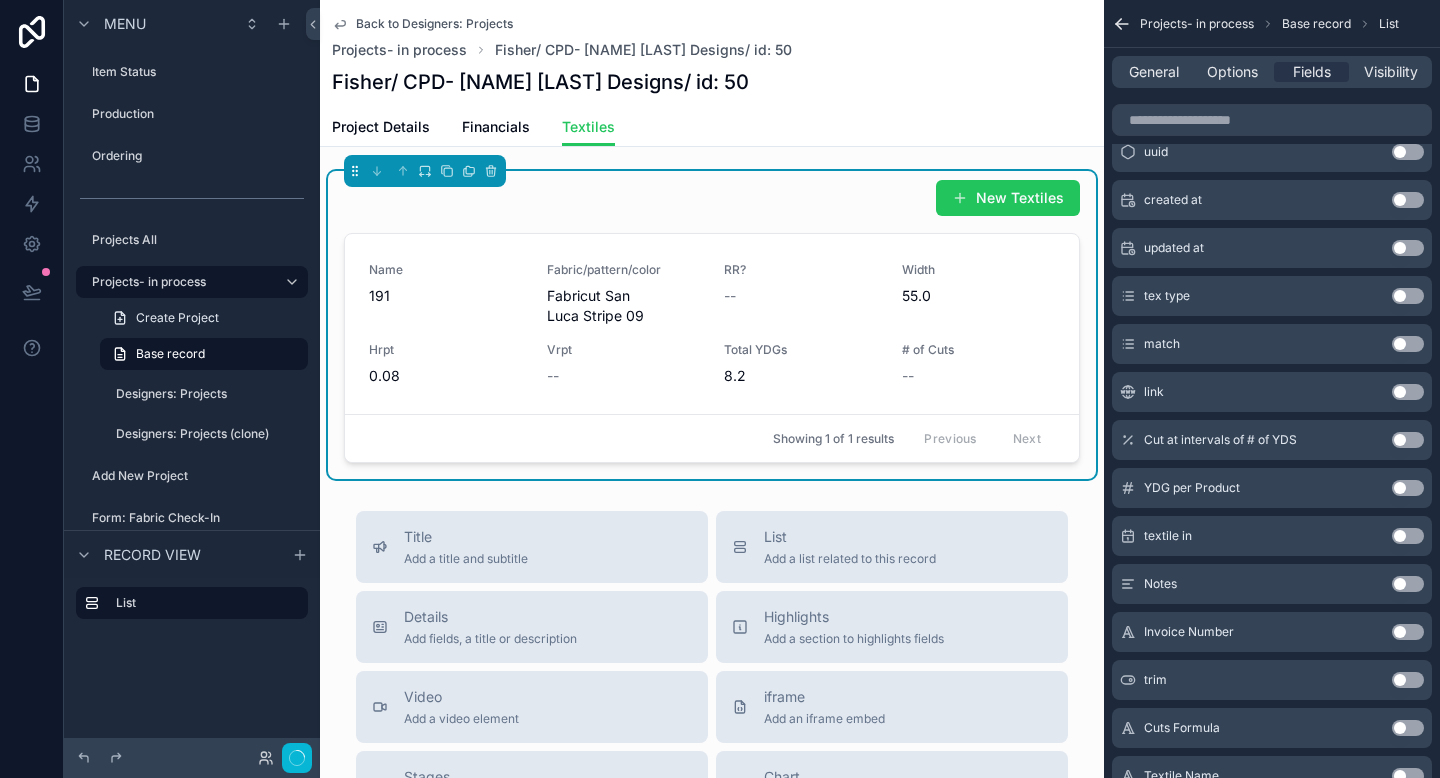 click on "Use setting" at bounding box center [1408, 536] 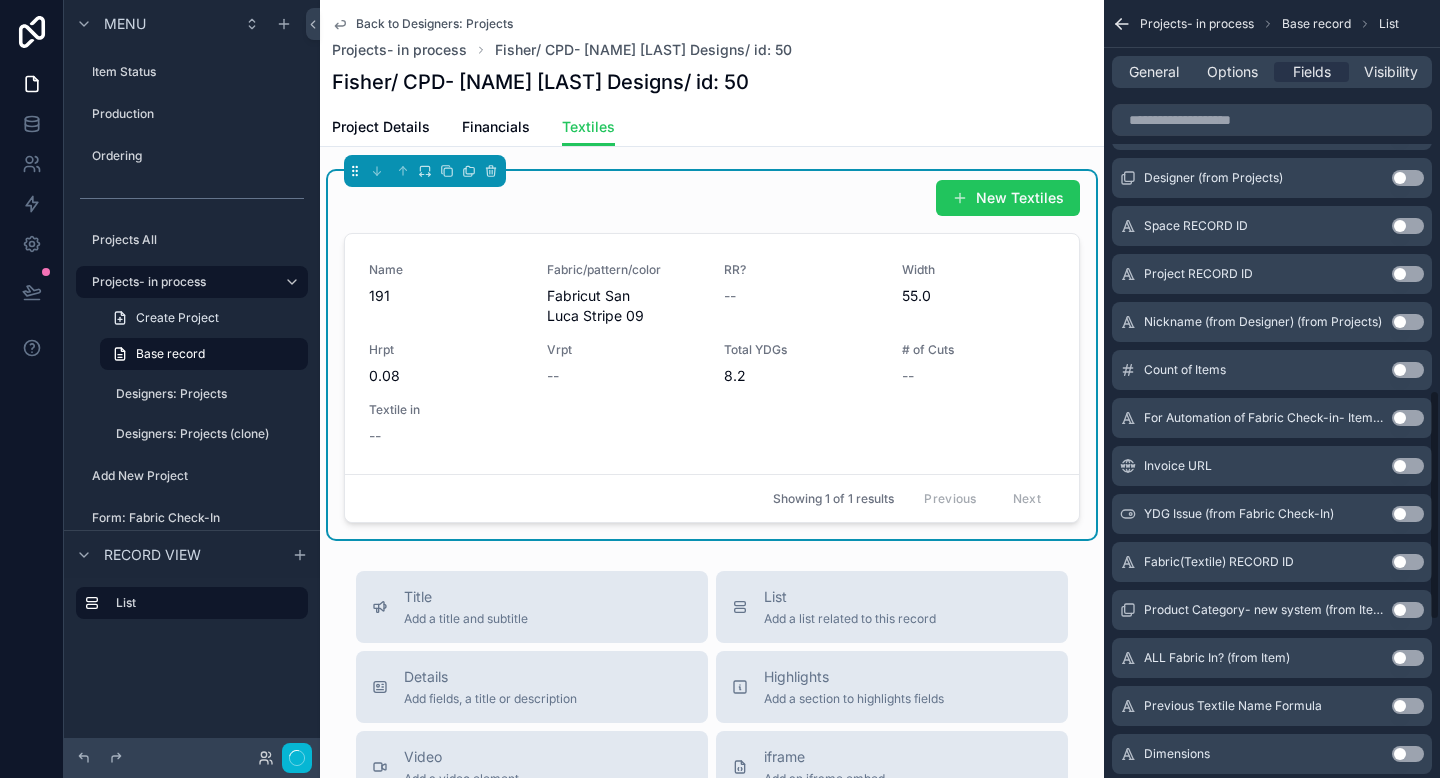 scroll, scrollTop: 1318, scrollLeft: 0, axis: vertical 